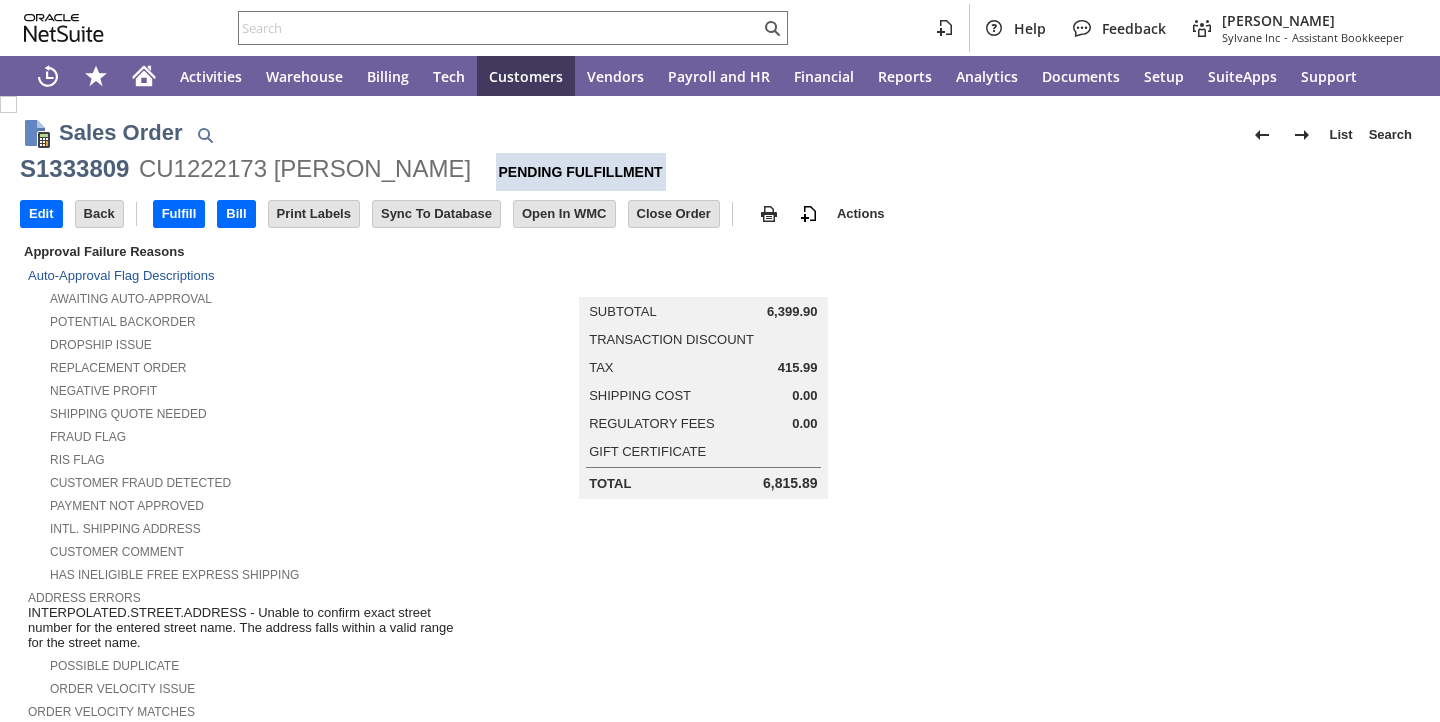 scroll, scrollTop: 0, scrollLeft: 0, axis: both 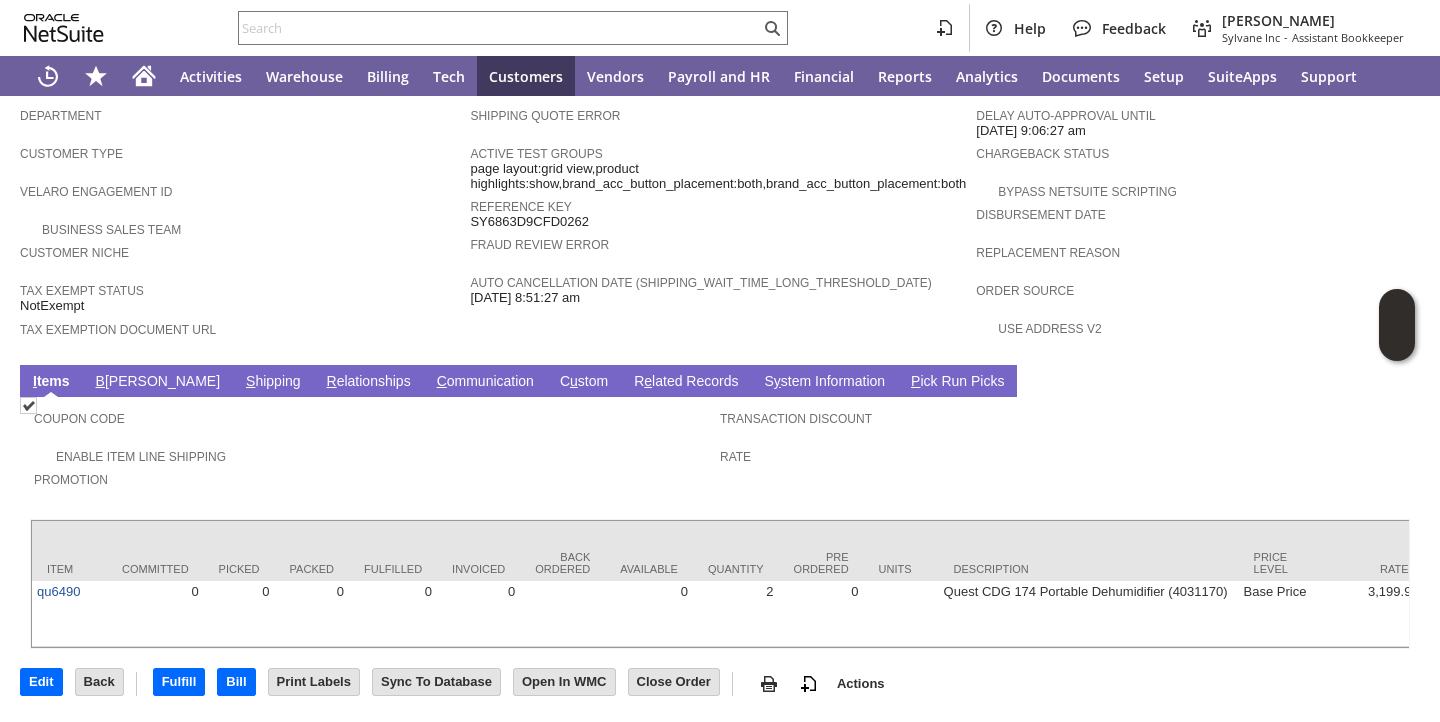click on "B illing" at bounding box center (158, 382) 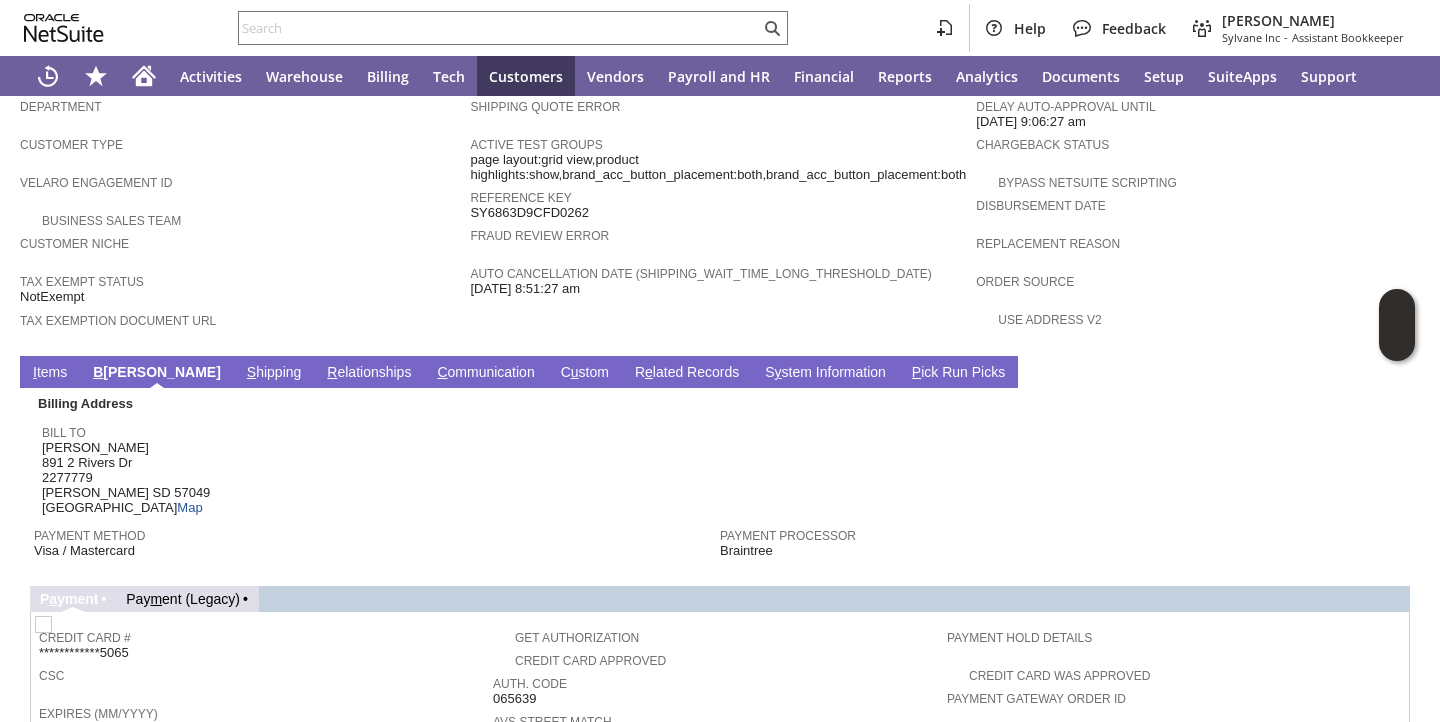 scroll, scrollTop: 1530, scrollLeft: 0, axis: vertical 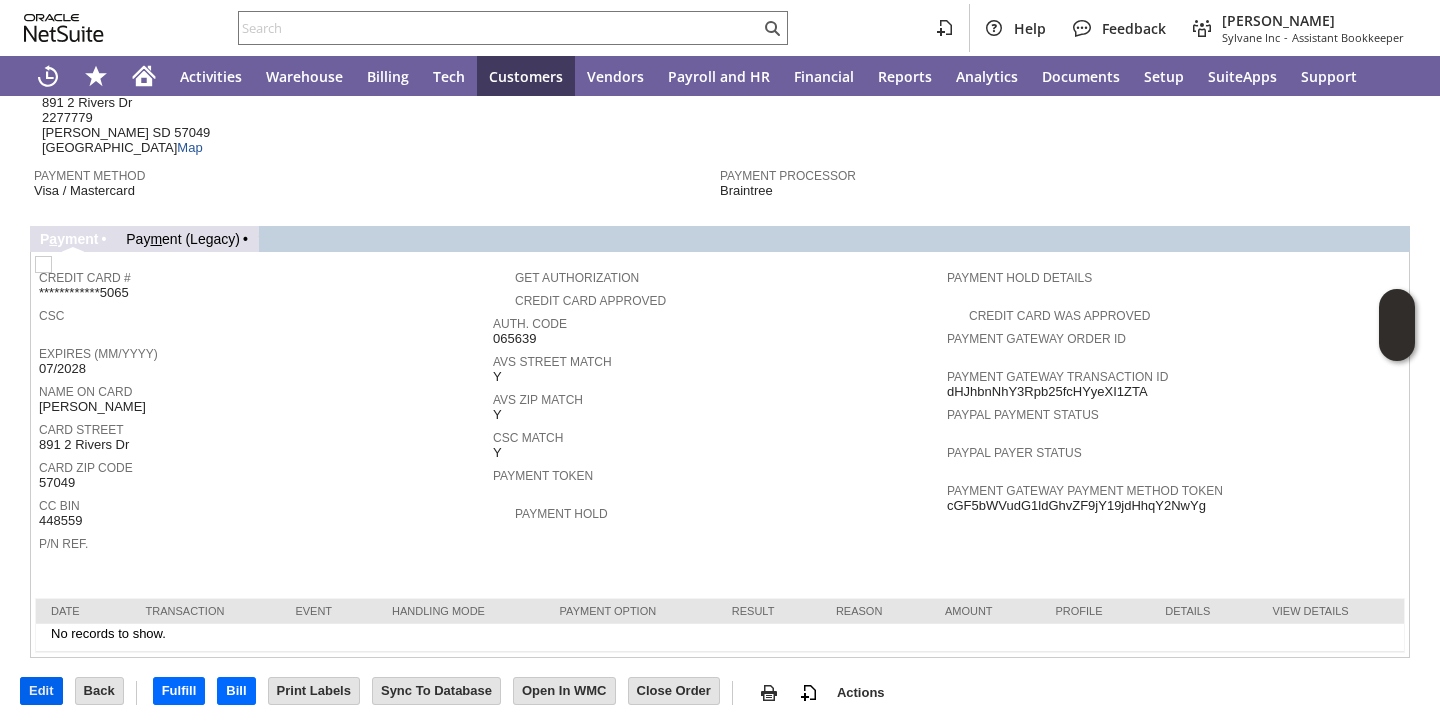 click on "Edit" at bounding box center [41, 691] 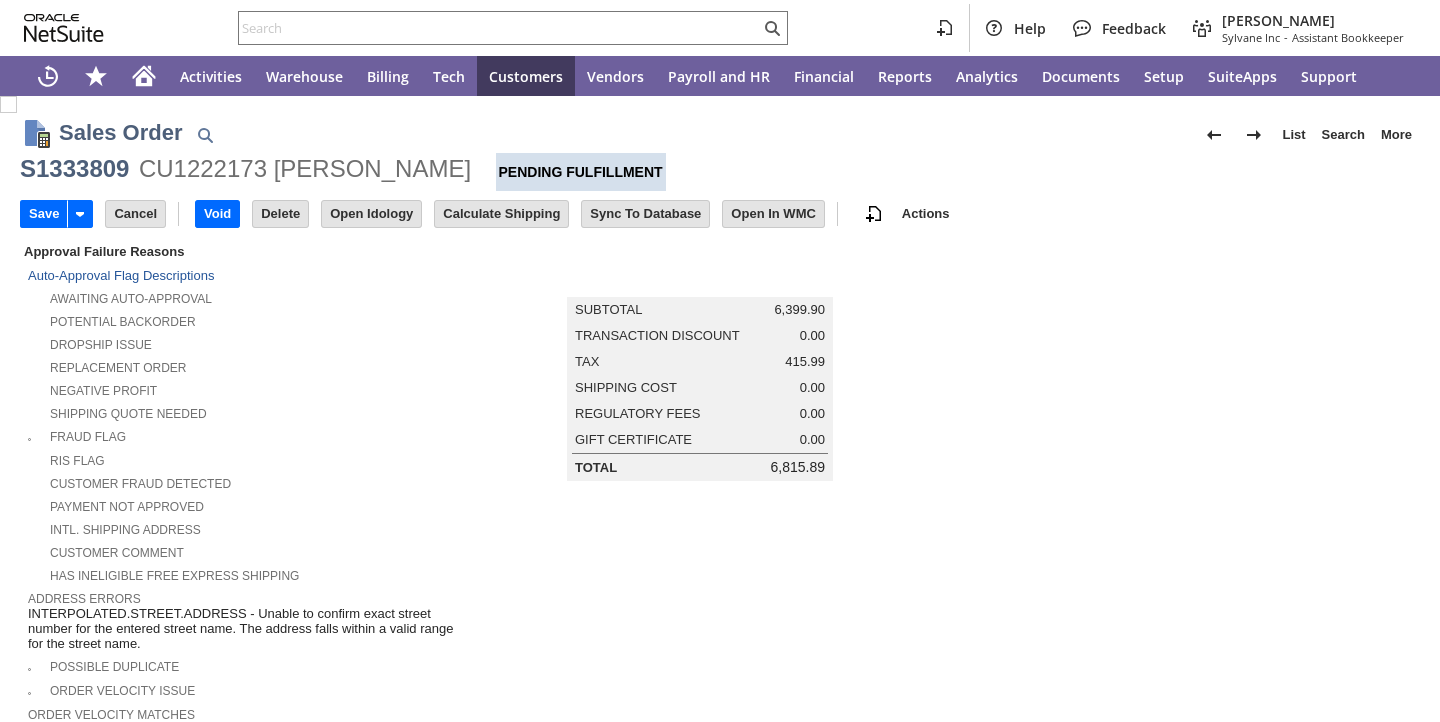 scroll, scrollTop: 0, scrollLeft: 0, axis: both 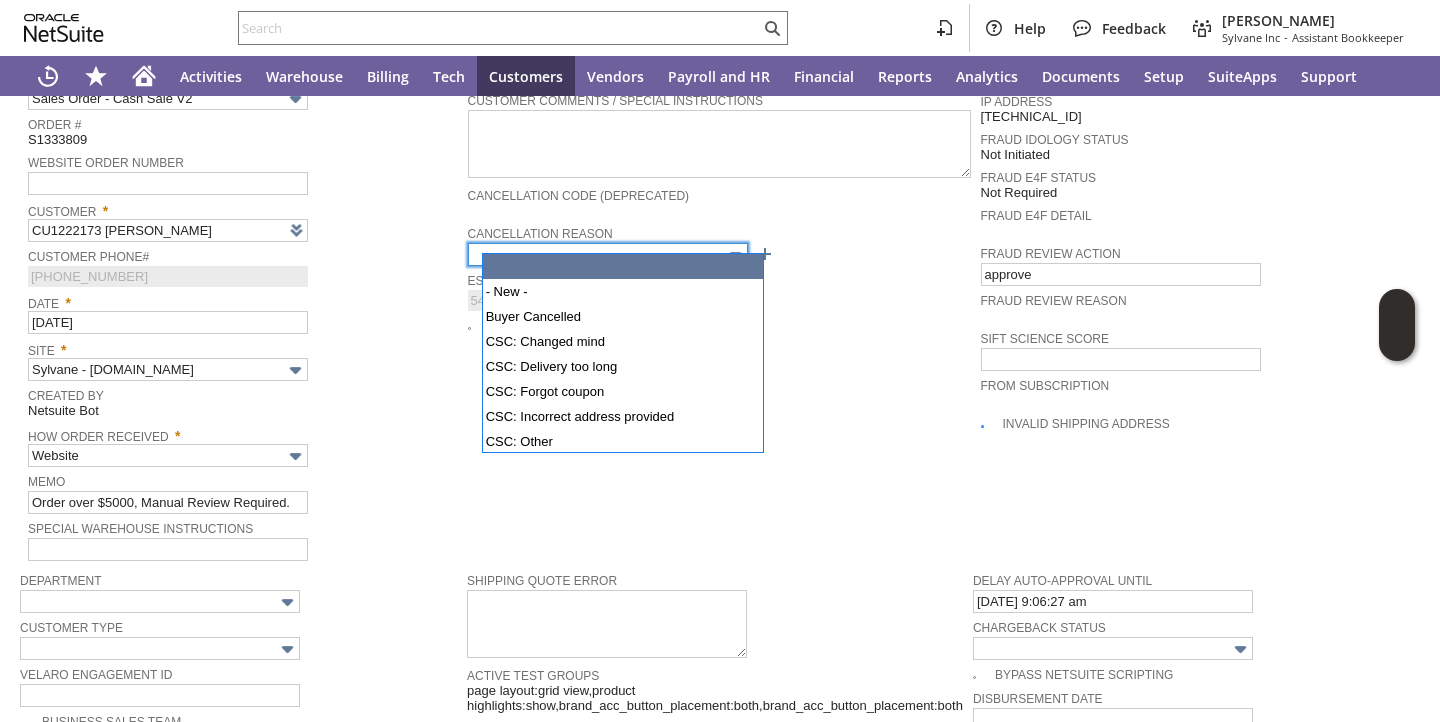 click at bounding box center [608, 254] 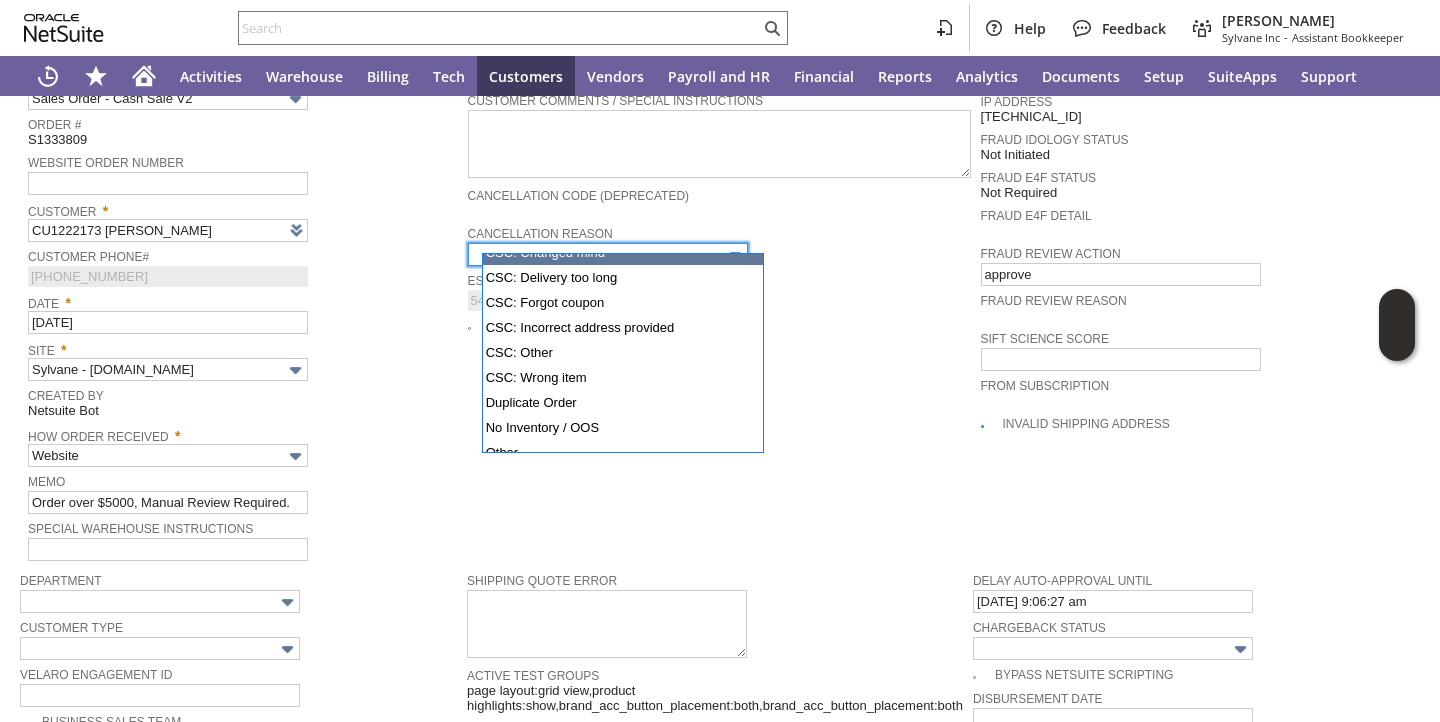 scroll, scrollTop: 104, scrollLeft: 0, axis: vertical 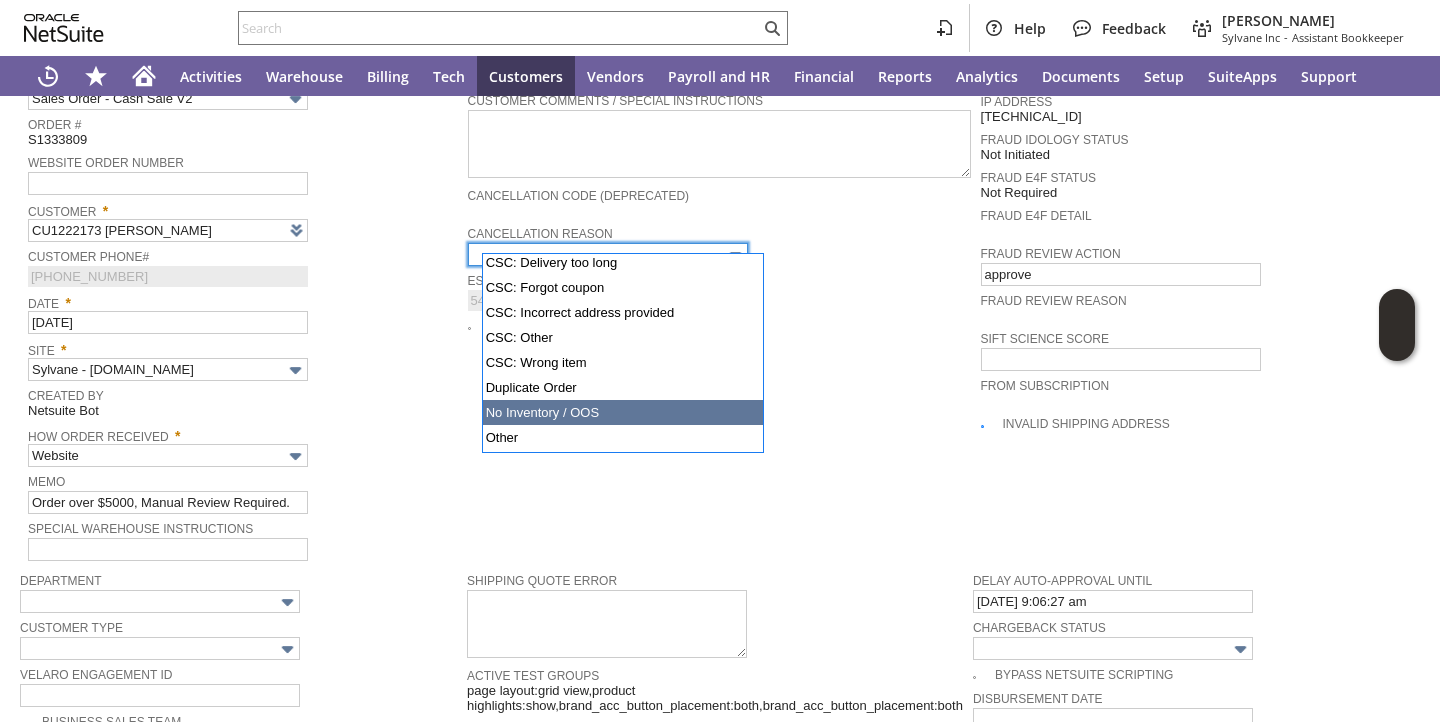 type on "No Inventory / OOS" 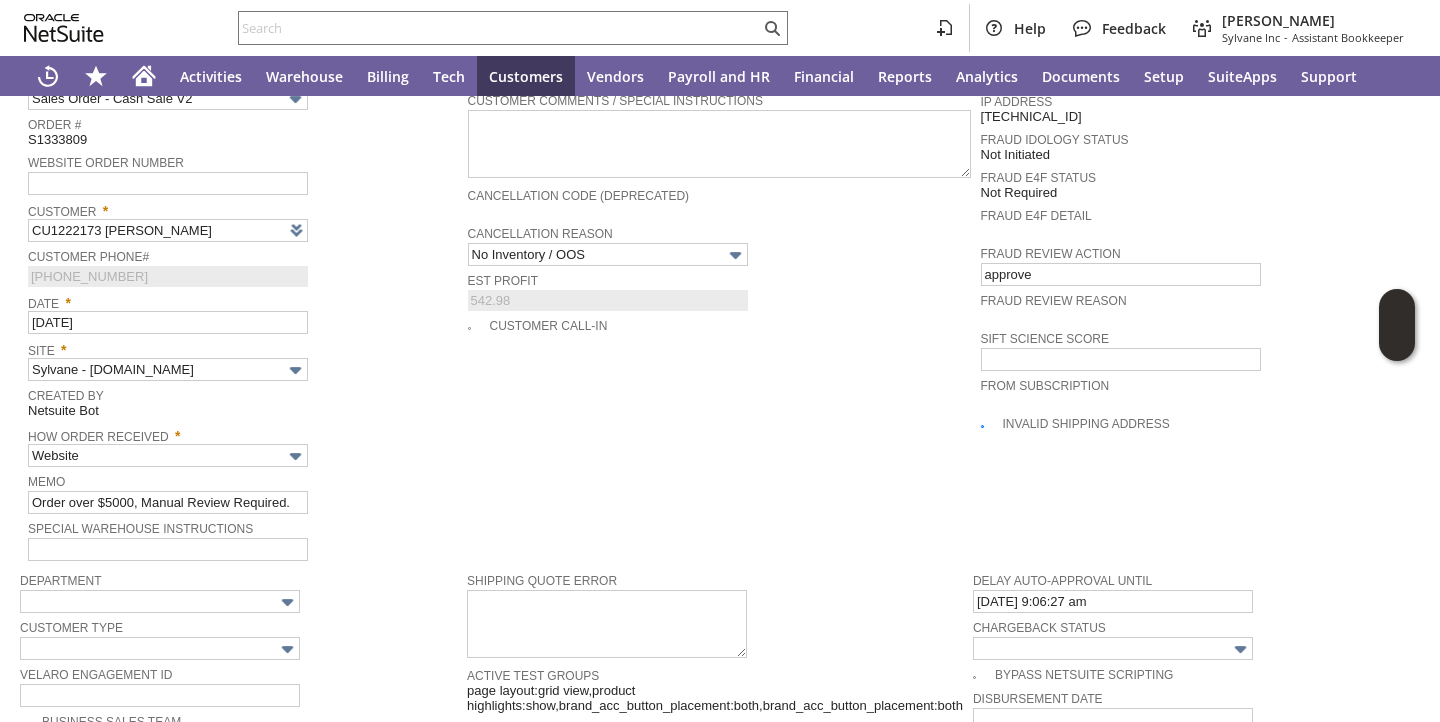 click on "Created By" at bounding box center (243, 393) 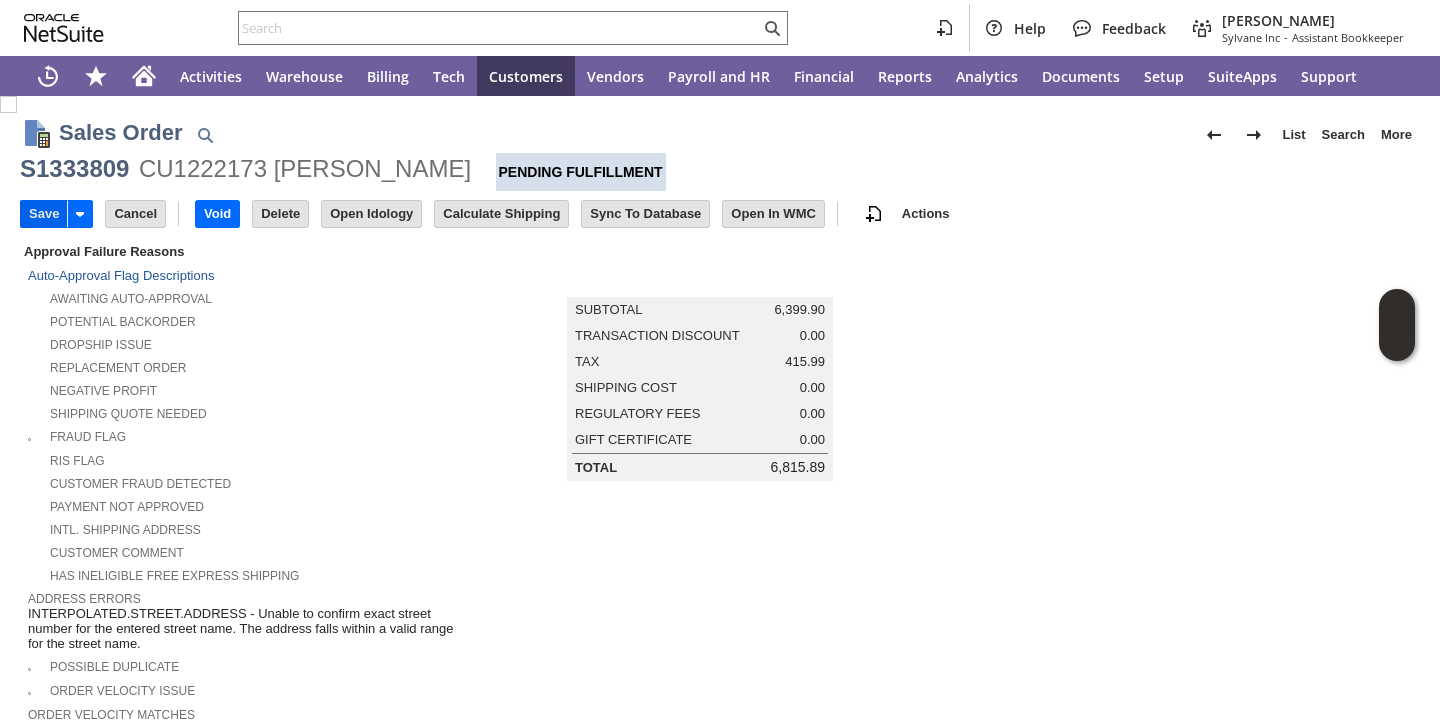 click on "Save" at bounding box center [44, 214] 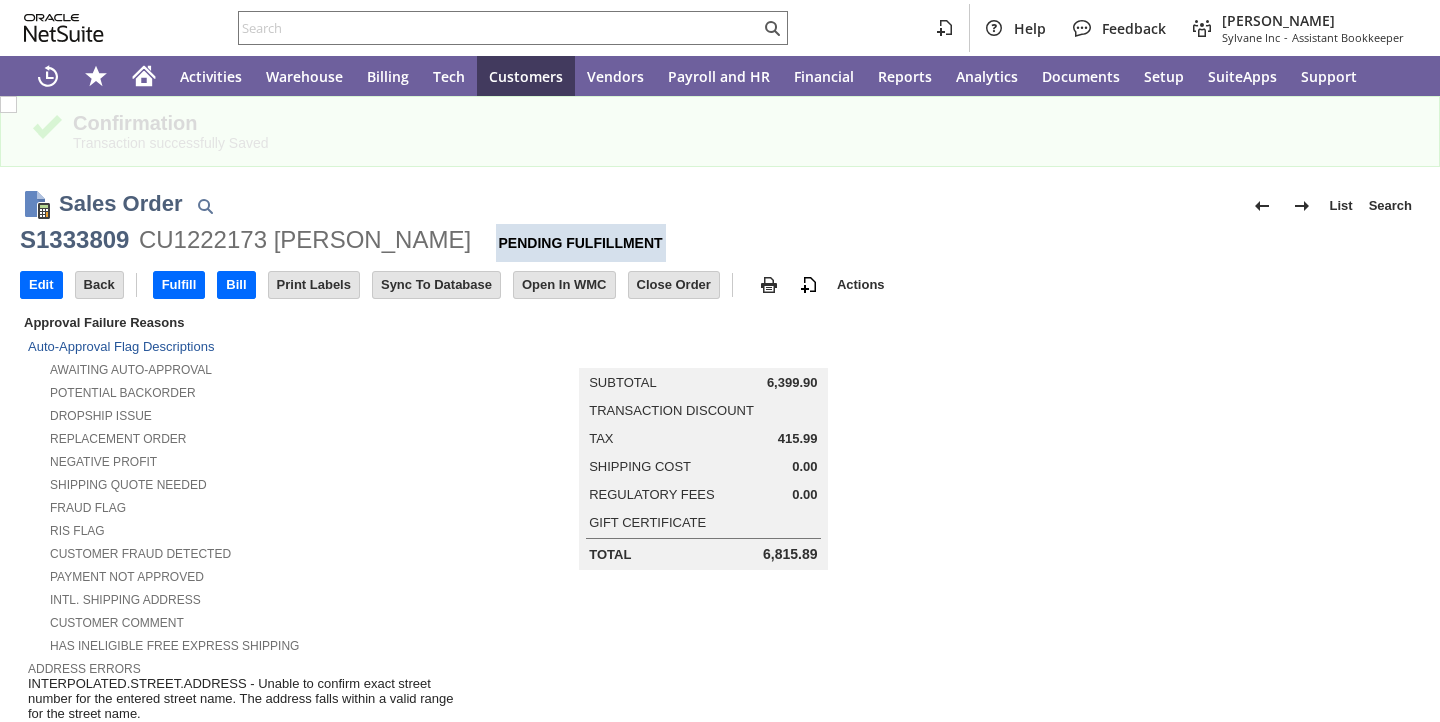 scroll, scrollTop: 0, scrollLeft: 0, axis: both 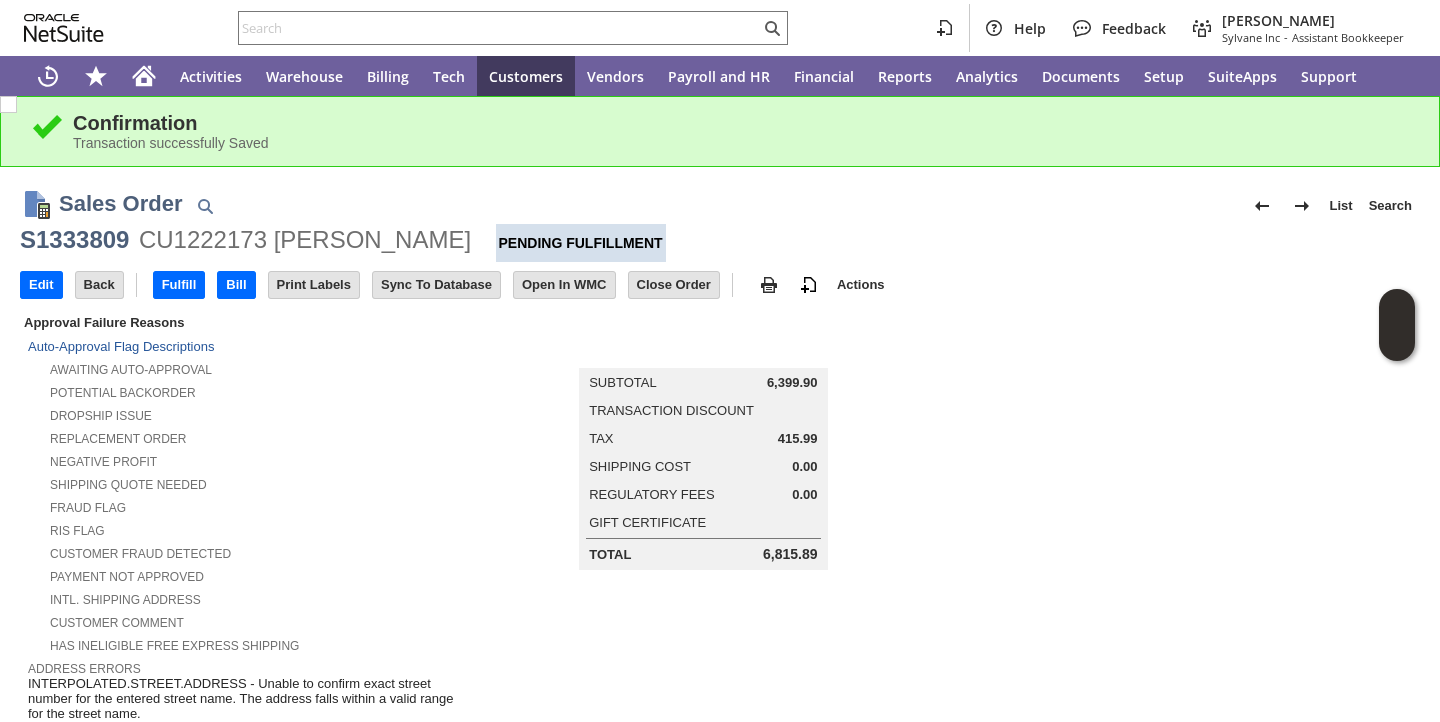click on "Summary
Subtotal
6,399.90
Transaction Discount
Tax
415.99
Shipping Cost
0.00
Regulatory Fees
0.00
Gift Certificate
Total
6,815.89" at bounding box center (723, 440) 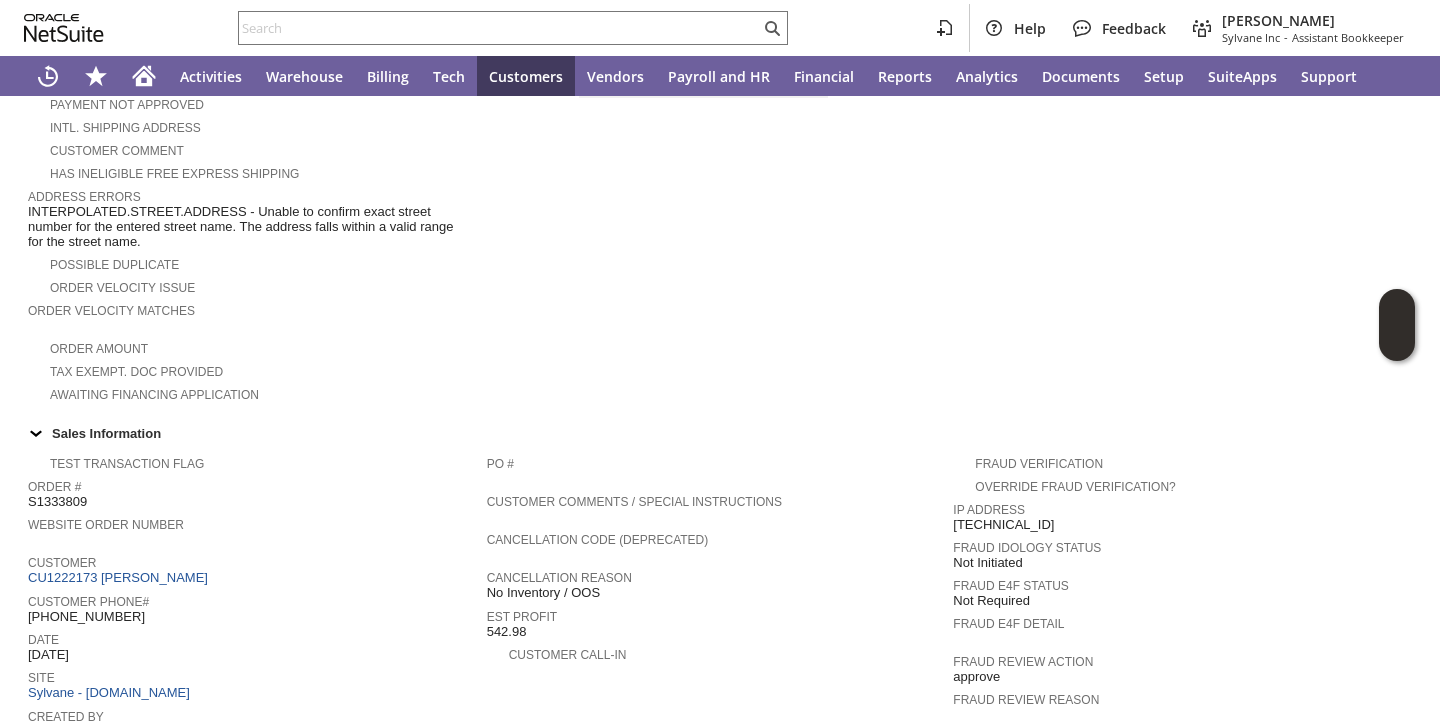 scroll, scrollTop: 1243, scrollLeft: 0, axis: vertical 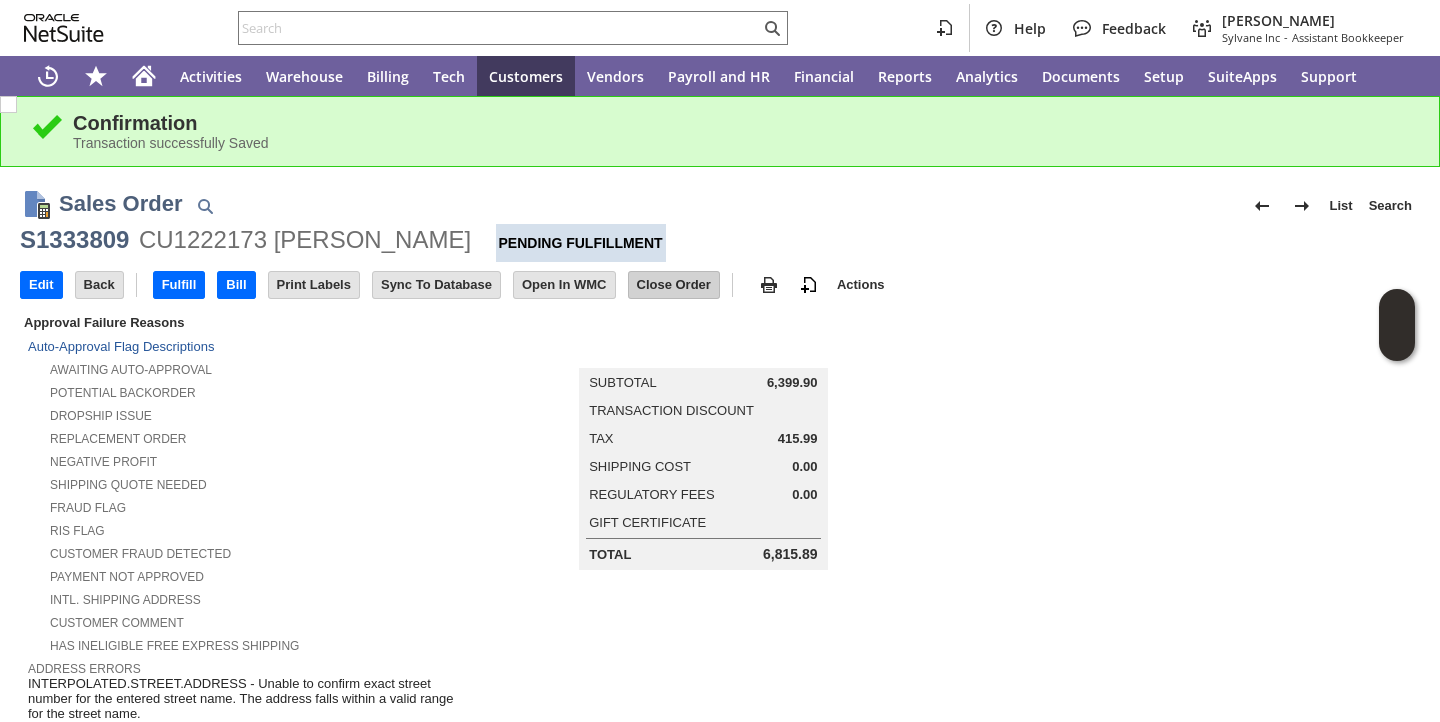 click on "Close Order" at bounding box center [674, 285] 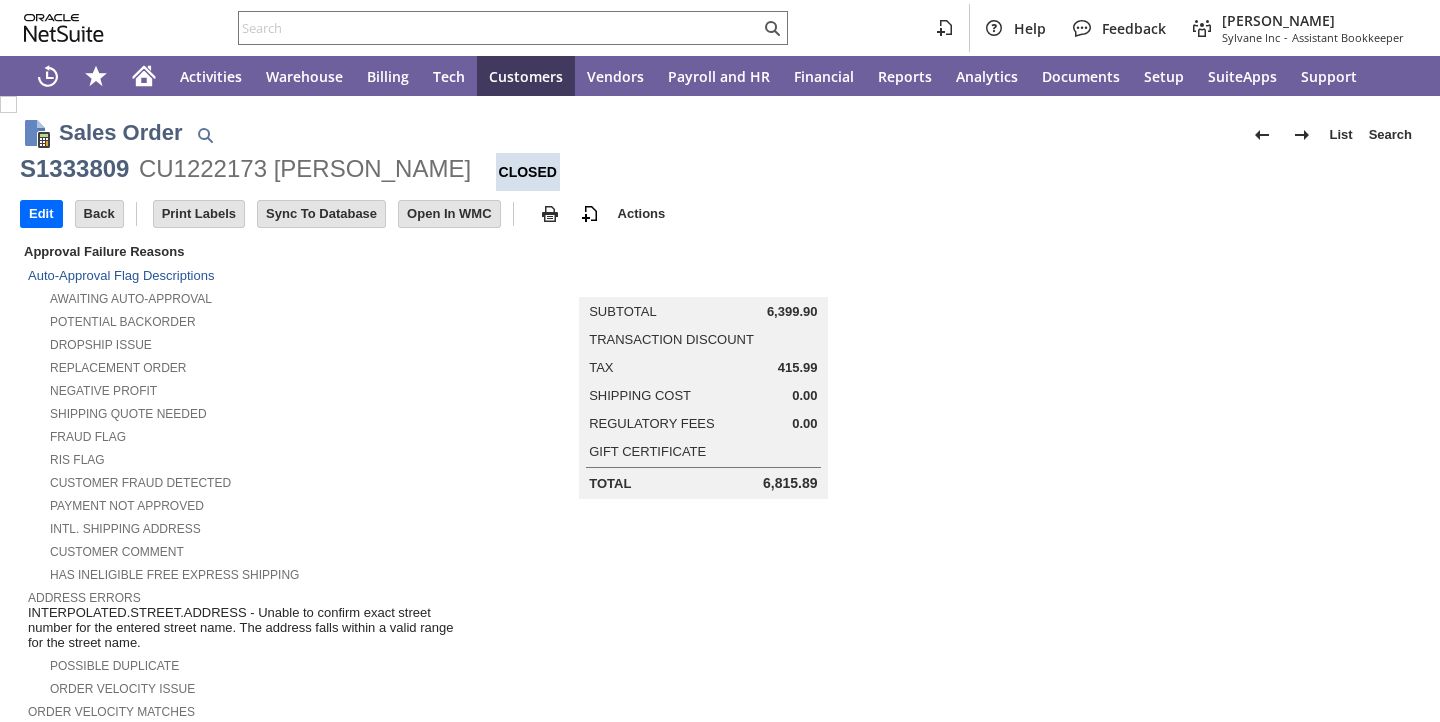scroll, scrollTop: 0, scrollLeft: 0, axis: both 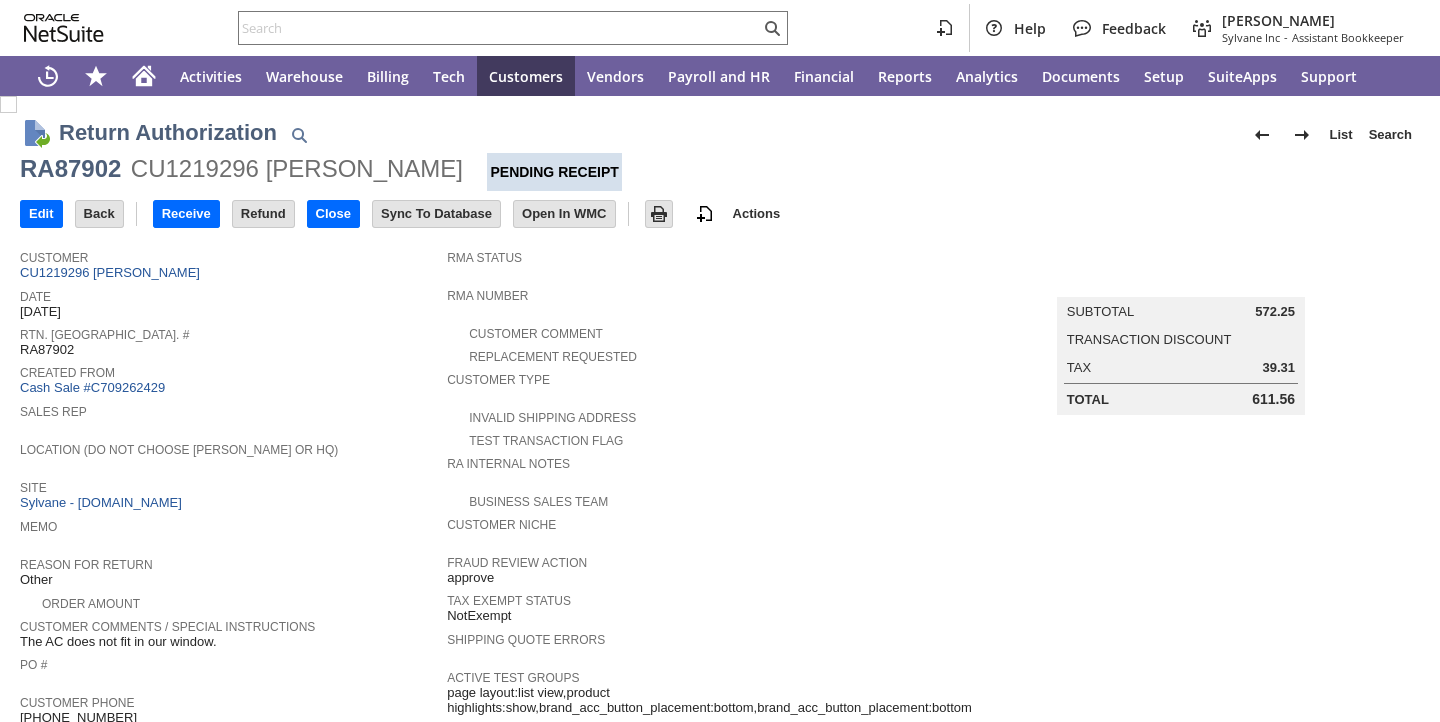click on "Sales Rep" at bounding box center (228, 409) 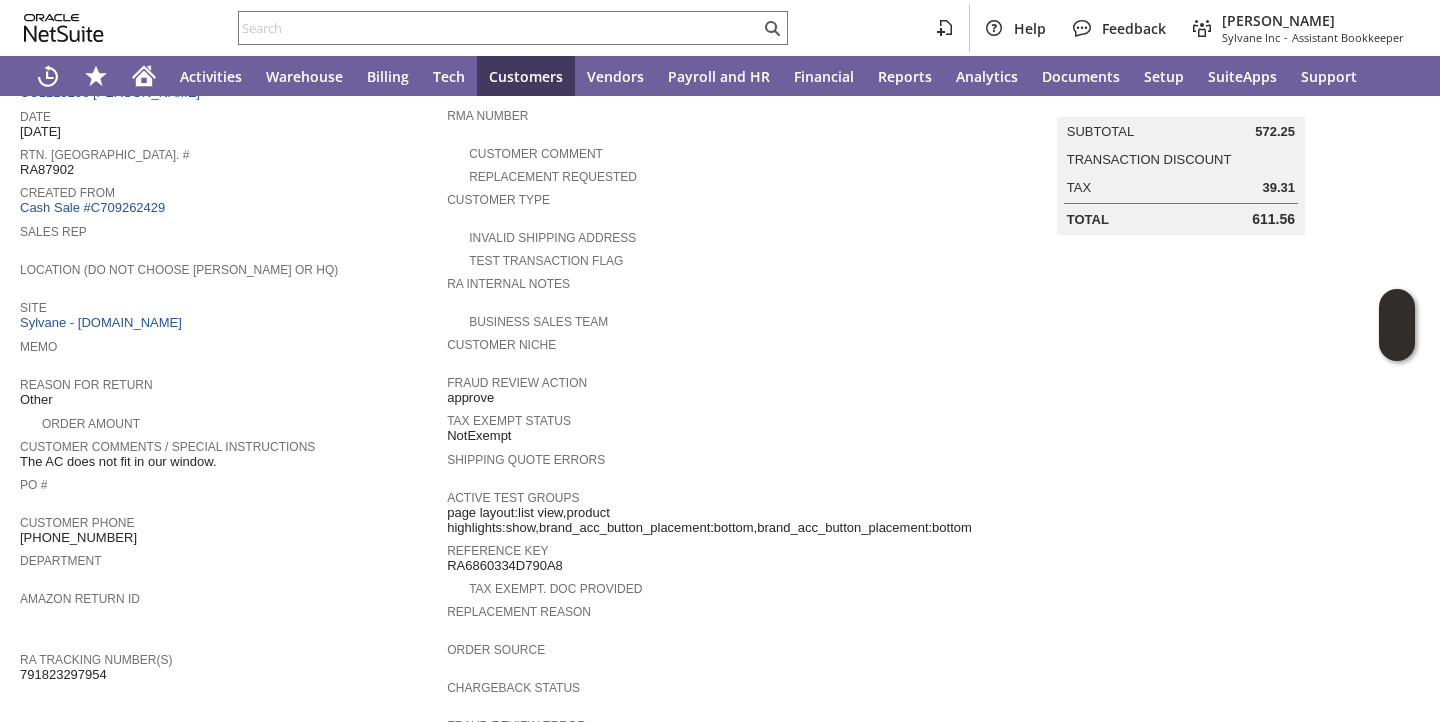 scroll, scrollTop: 0, scrollLeft: 0, axis: both 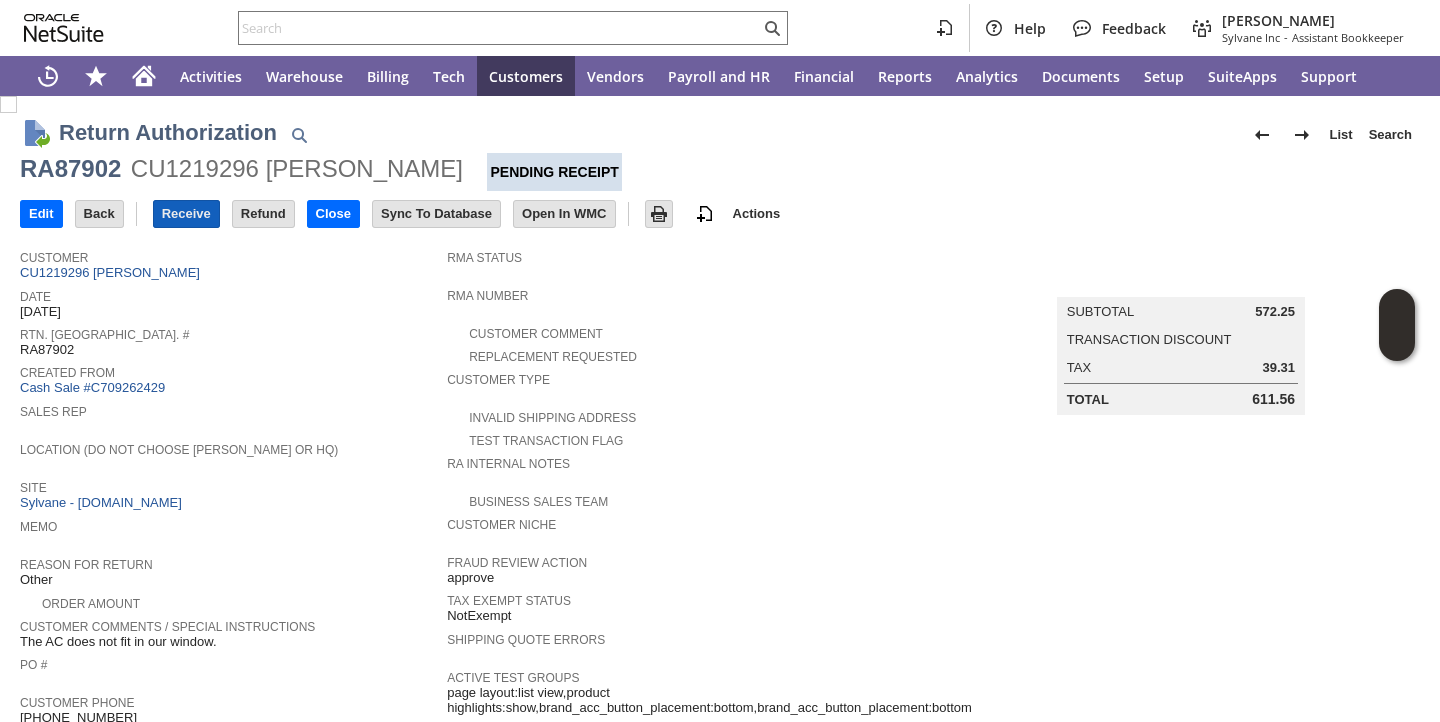 click on "Receive" at bounding box center (186, 214) 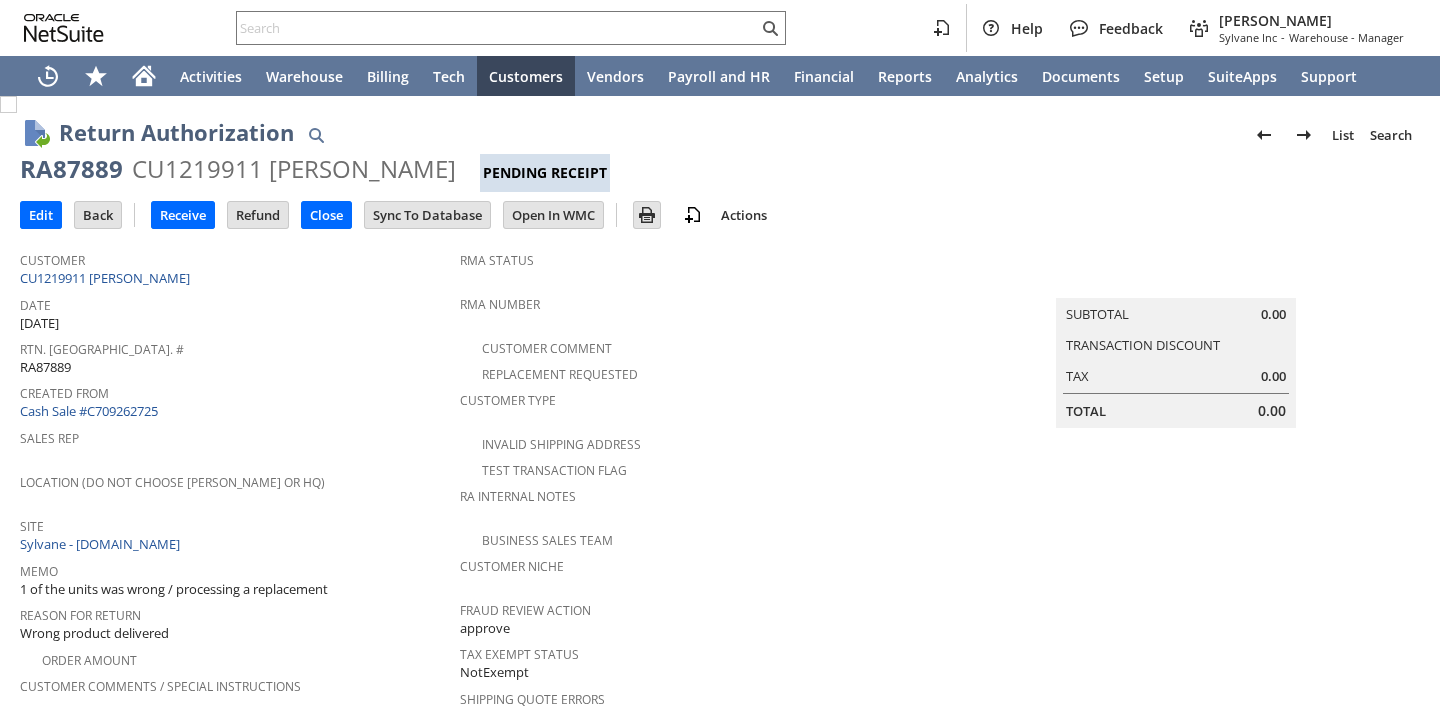 scroll, scrollTop: 0, scrollLeft: 0, axis: both 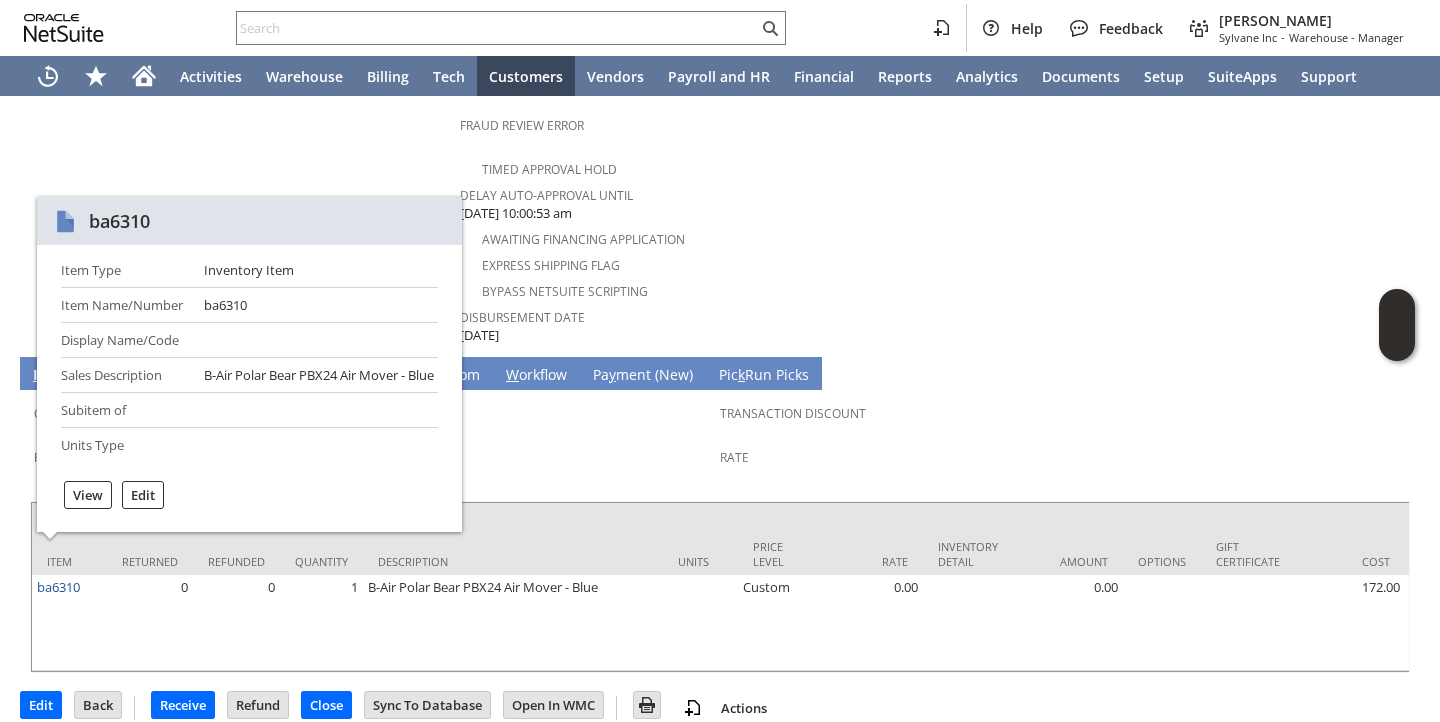 click on "Coupon Code" at bounding box center (372, 420) 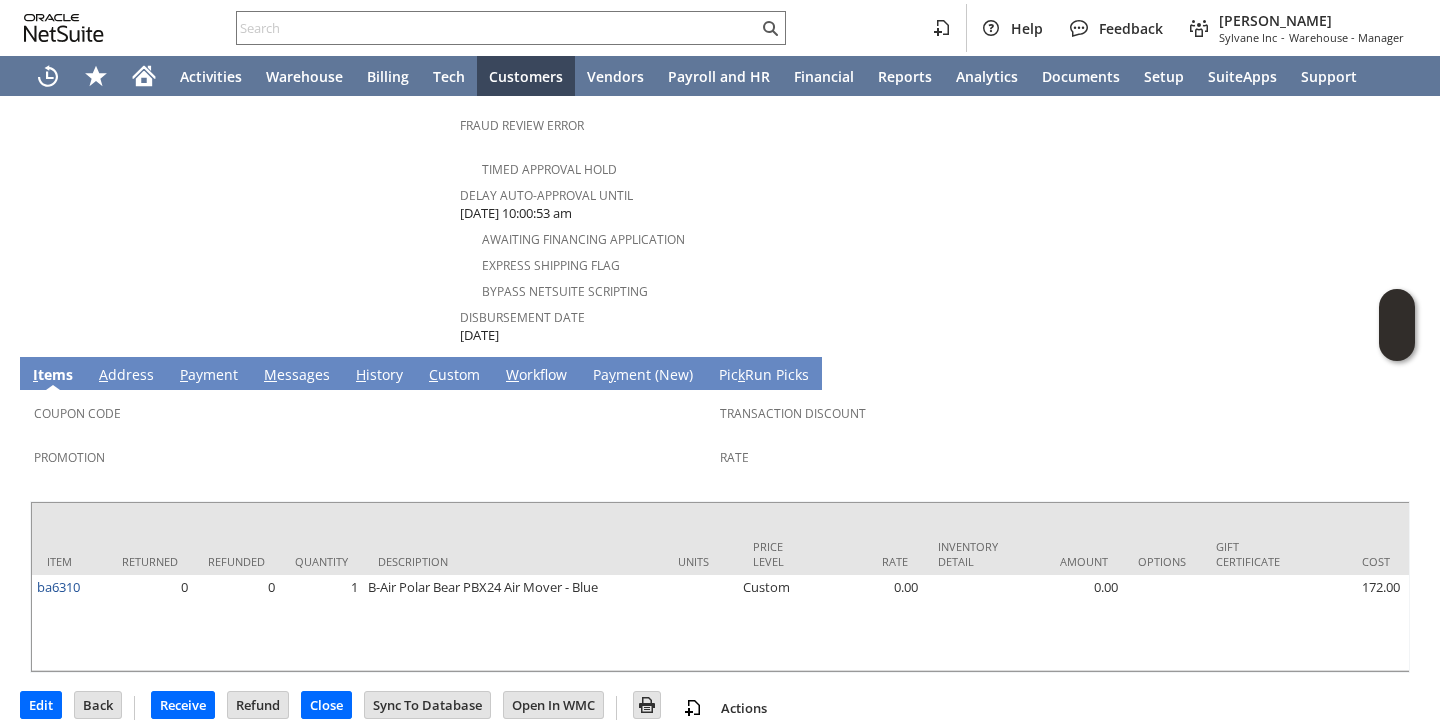 click on "H istory" at bounding box center (379, 376) 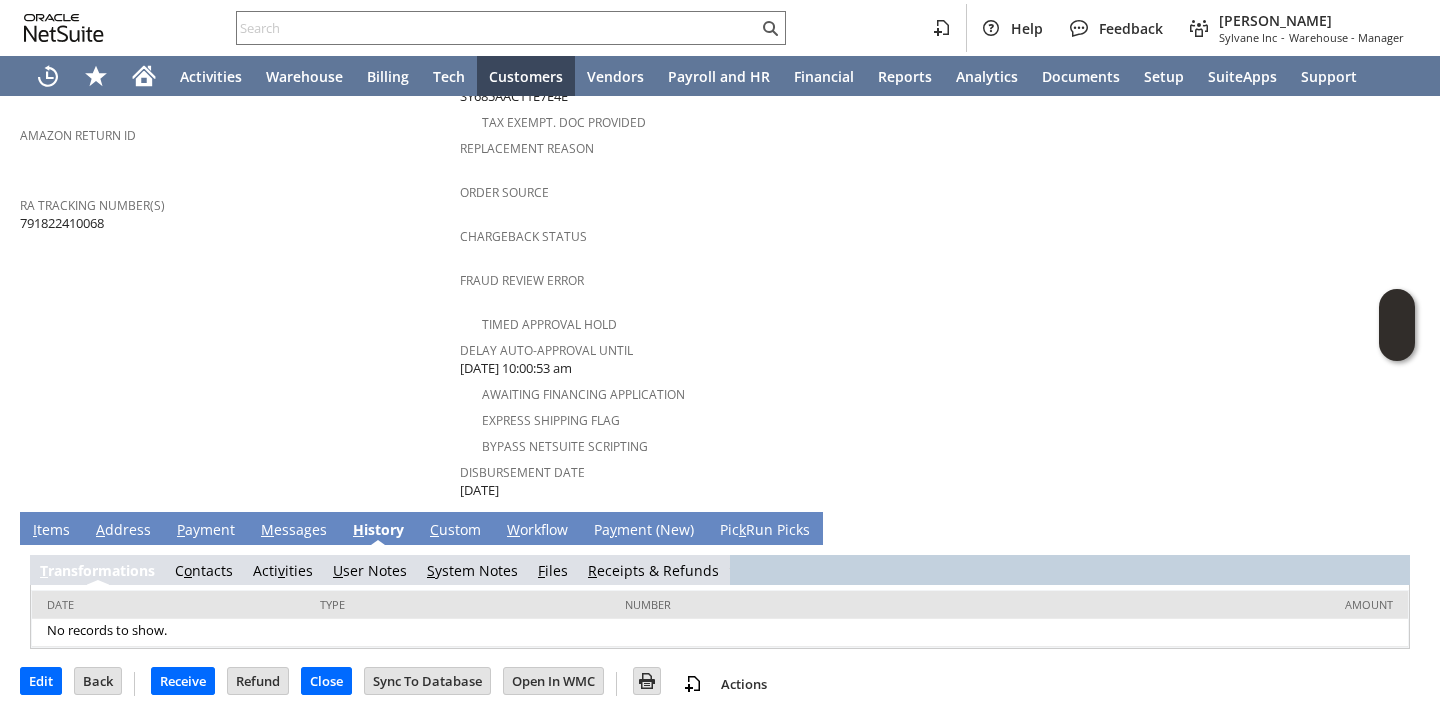 scroll, scrollTop: 690, scrollLeft: 0, axis: vertical 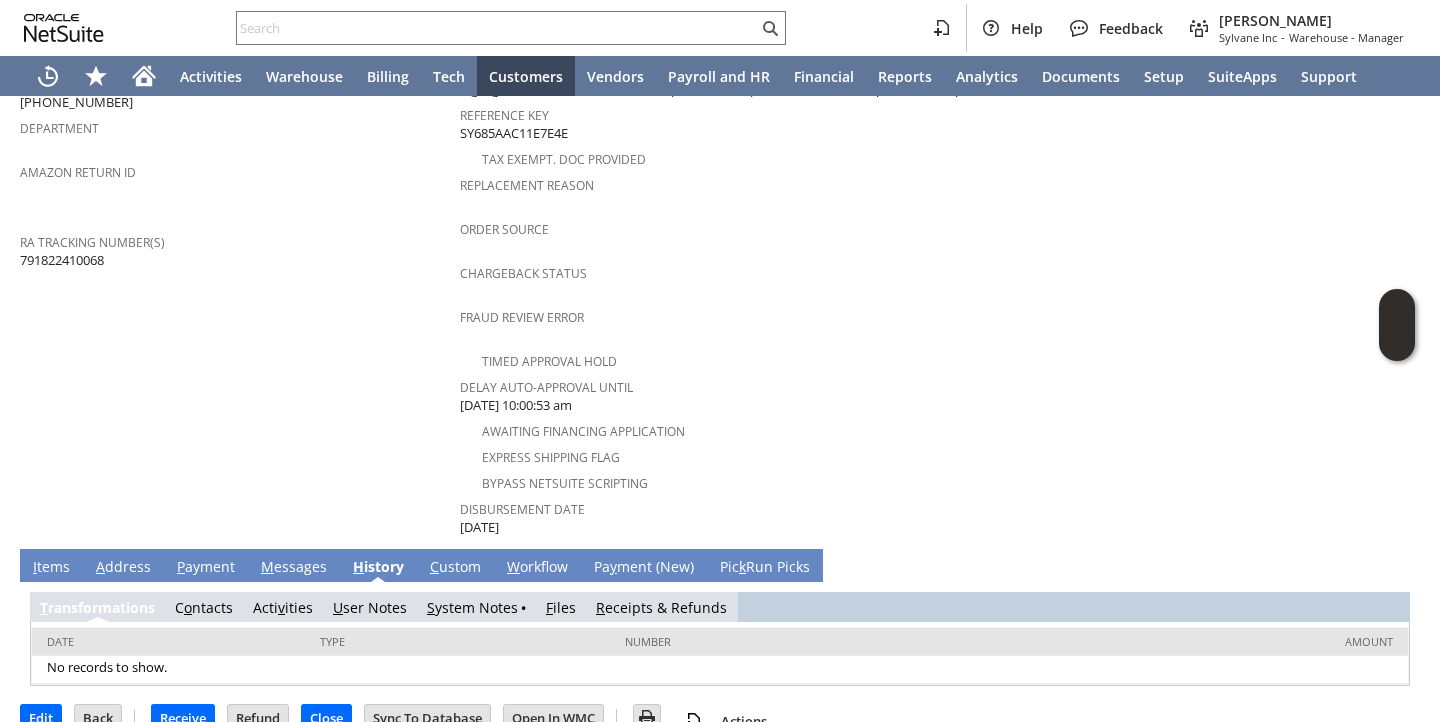 click on "S ystem Notes" at bounding box center (472, 607) 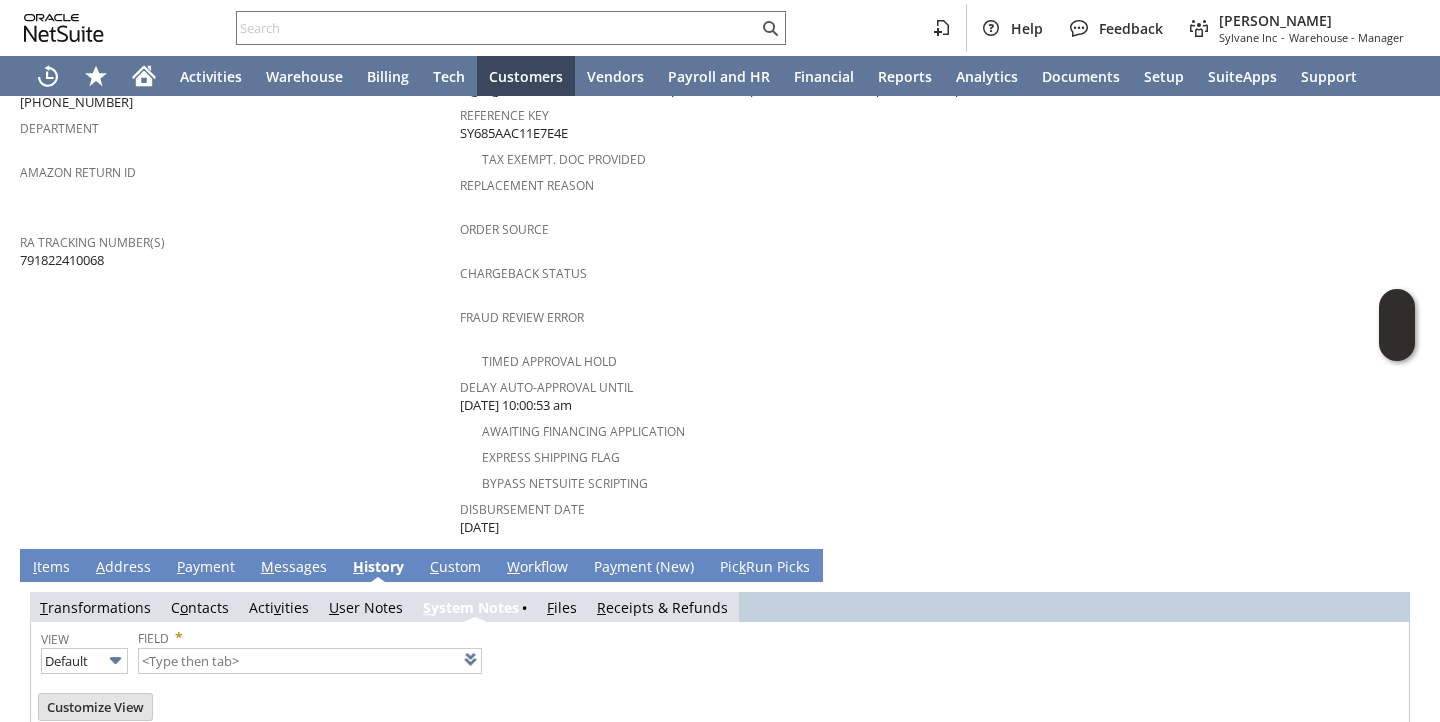 type on "1 to 25 of 79" 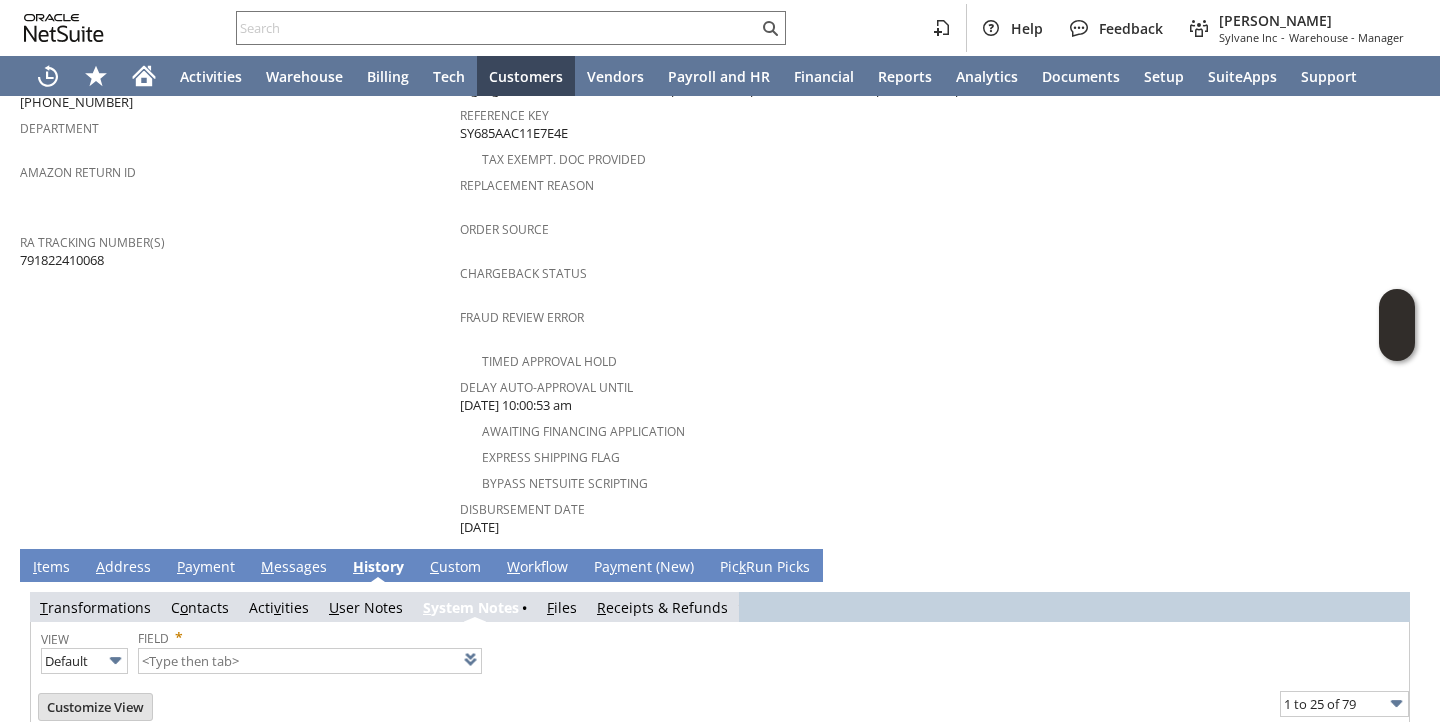 scroll, scrollTop: 0, scrollLeft: 0, axis: both 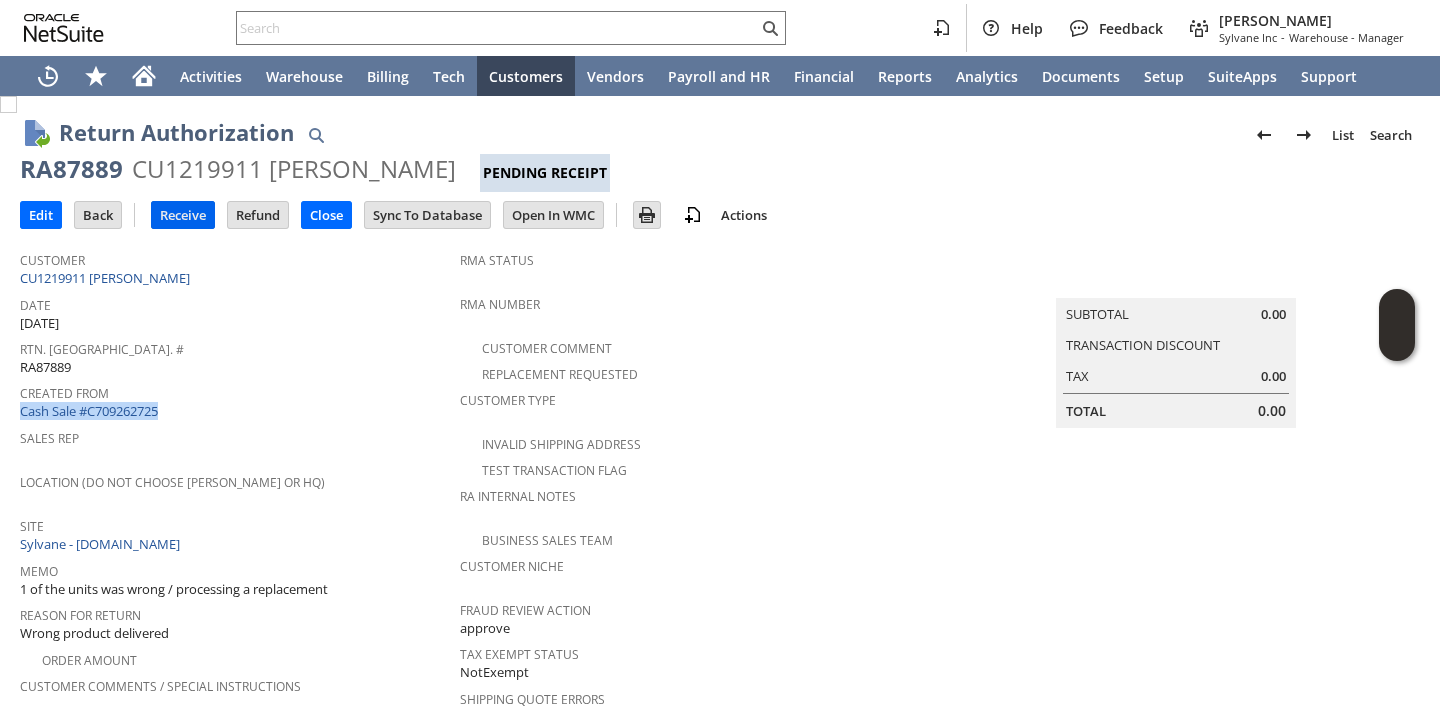 click on "Receive" at bounding box center [183, 215] 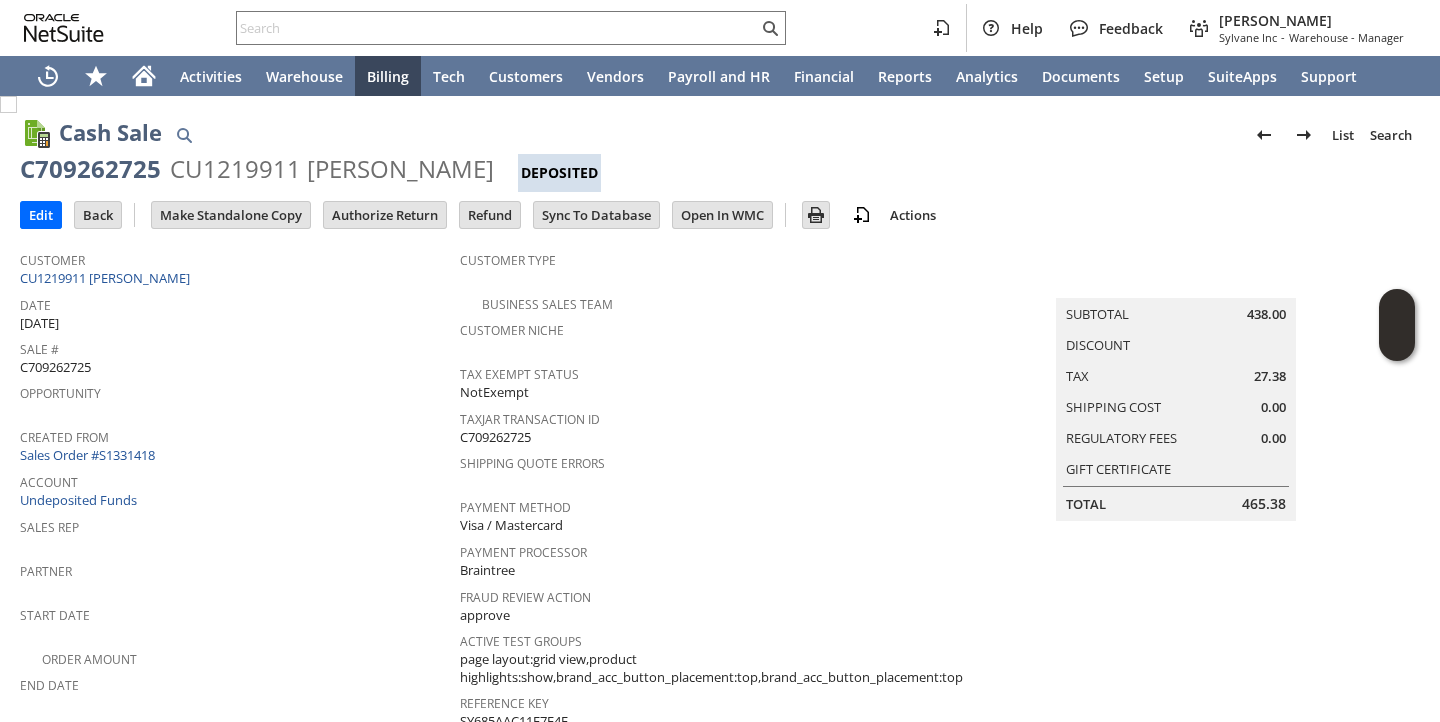 scroll, scrollTop: 0, scrollLeft: 0, axis: both 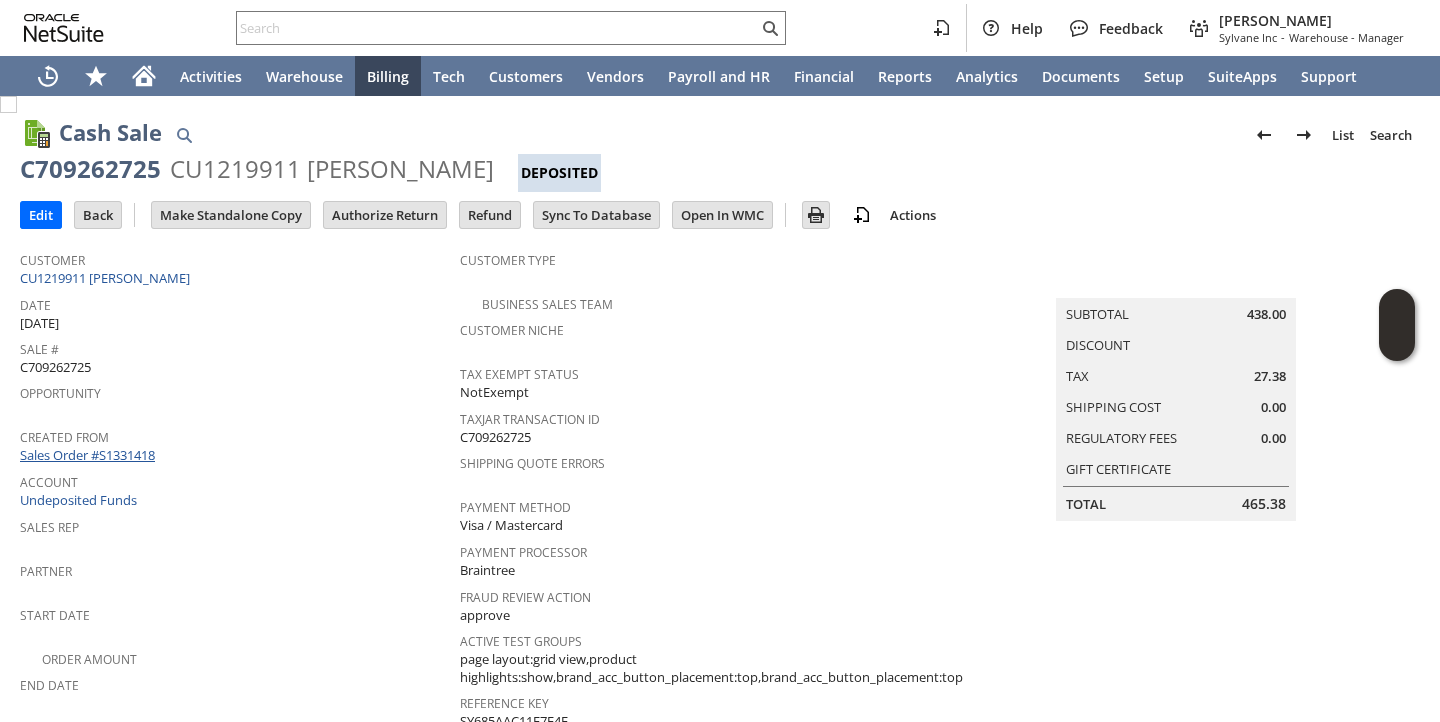 click on "Sales Order #S1331418" at bounding box center (90, 455) 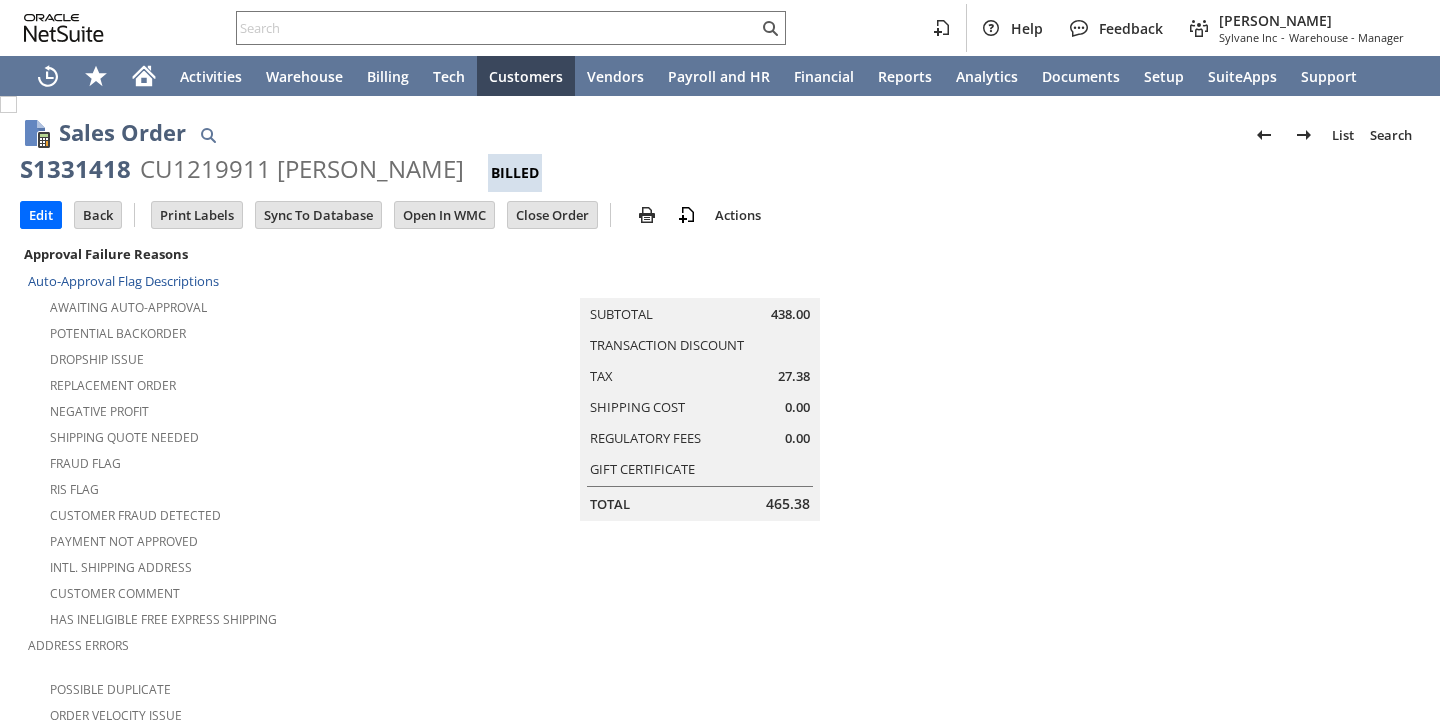 scroll, scrollTop: 0, scrollLeft: 0, axis: both 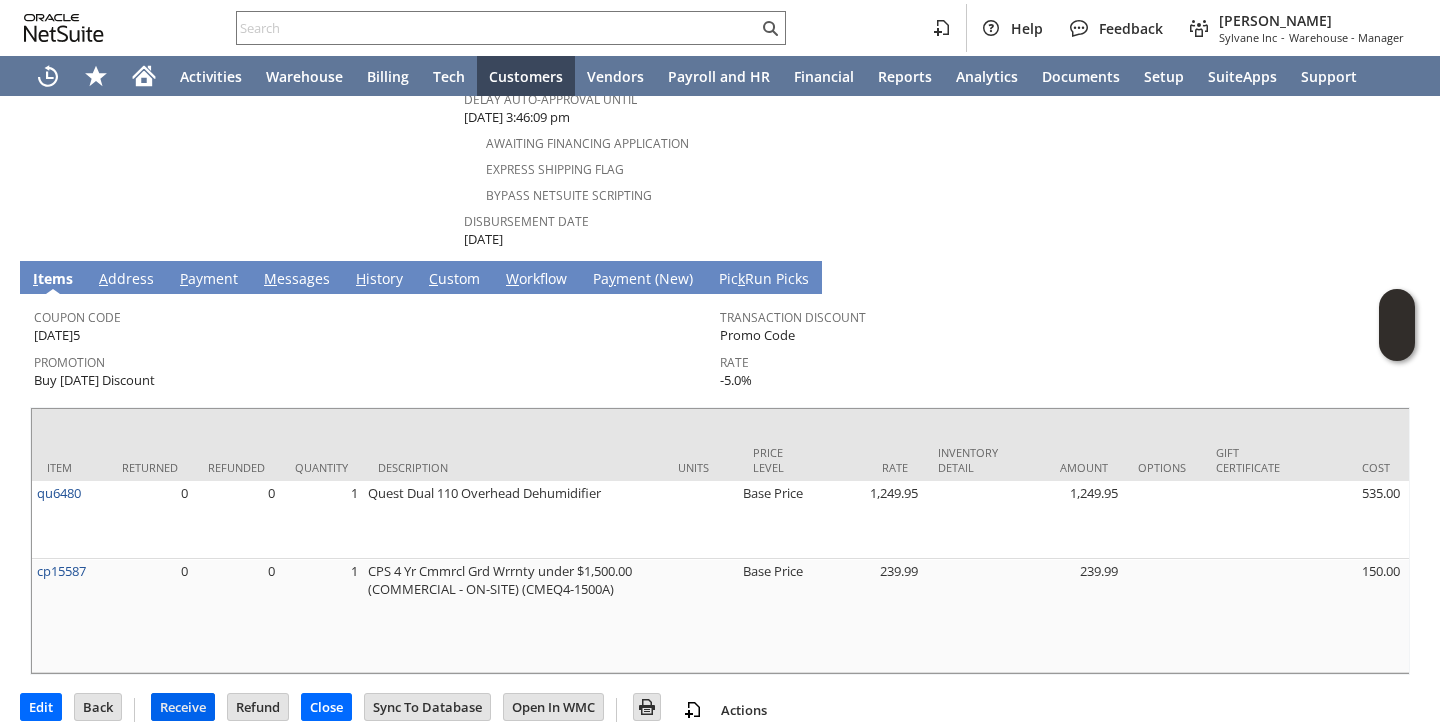 click on "Receive" at bounding box center (183, 707) 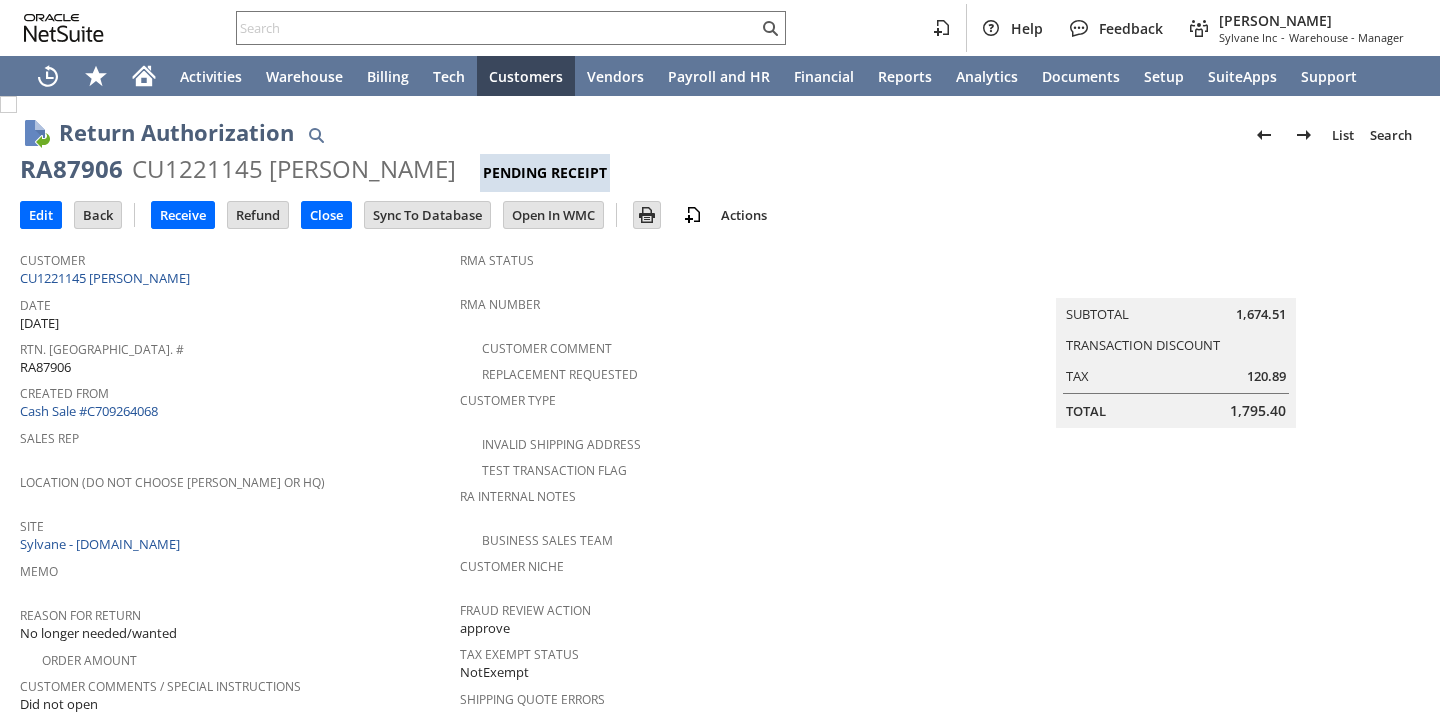 scroll, scrollTop: 0, scrollLeft: 0, axis: both 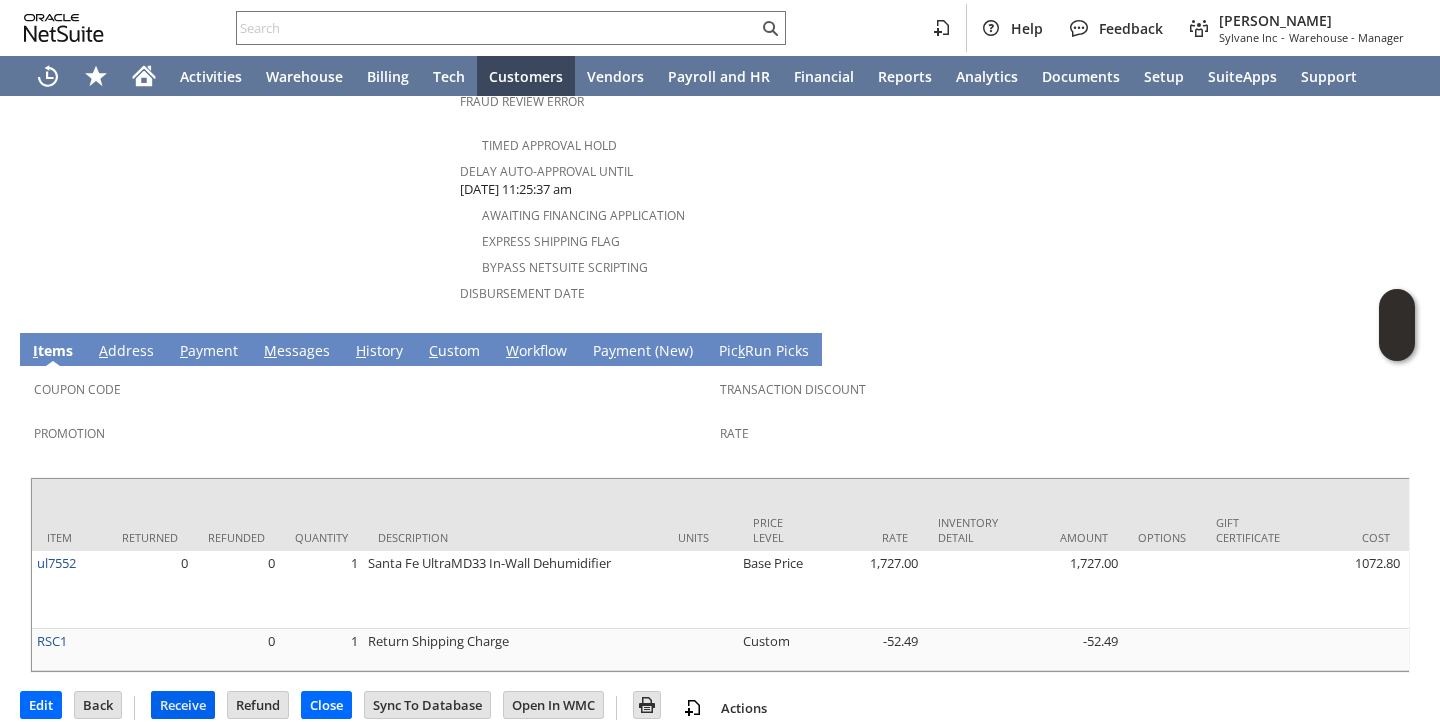 click on "Receive" at bounding box center (183, 705) 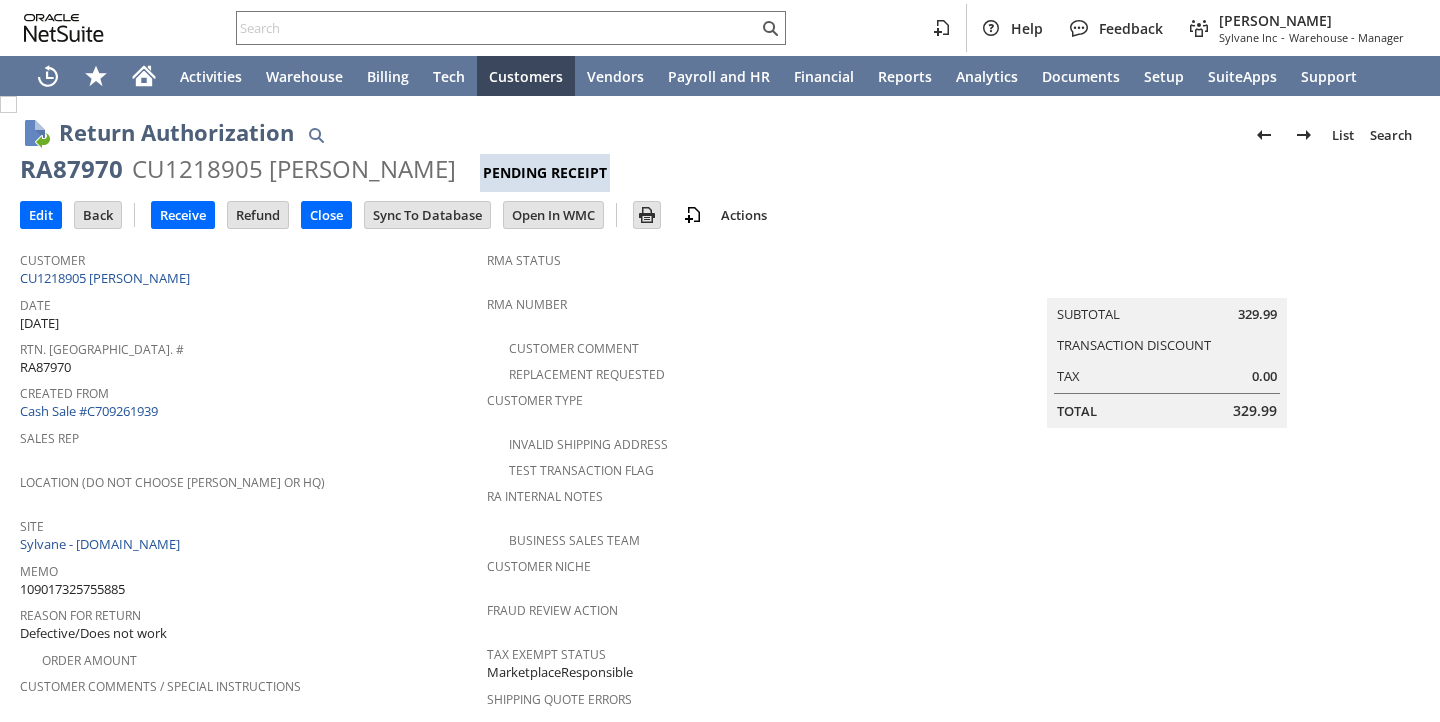 scroll, scrollTop: 0, scrollLeft: 0, axis: both 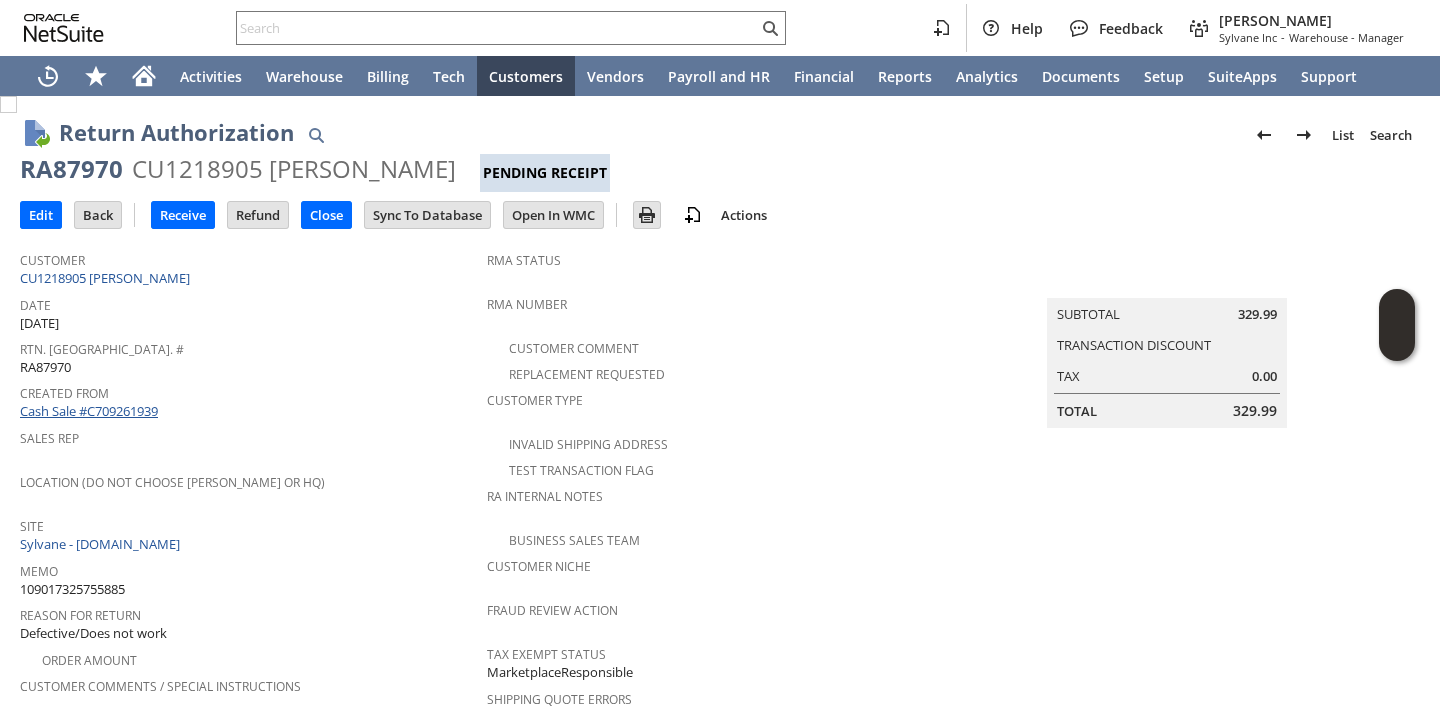 click on "Cash Sale #C709261939" at bounding box center [89, 411] 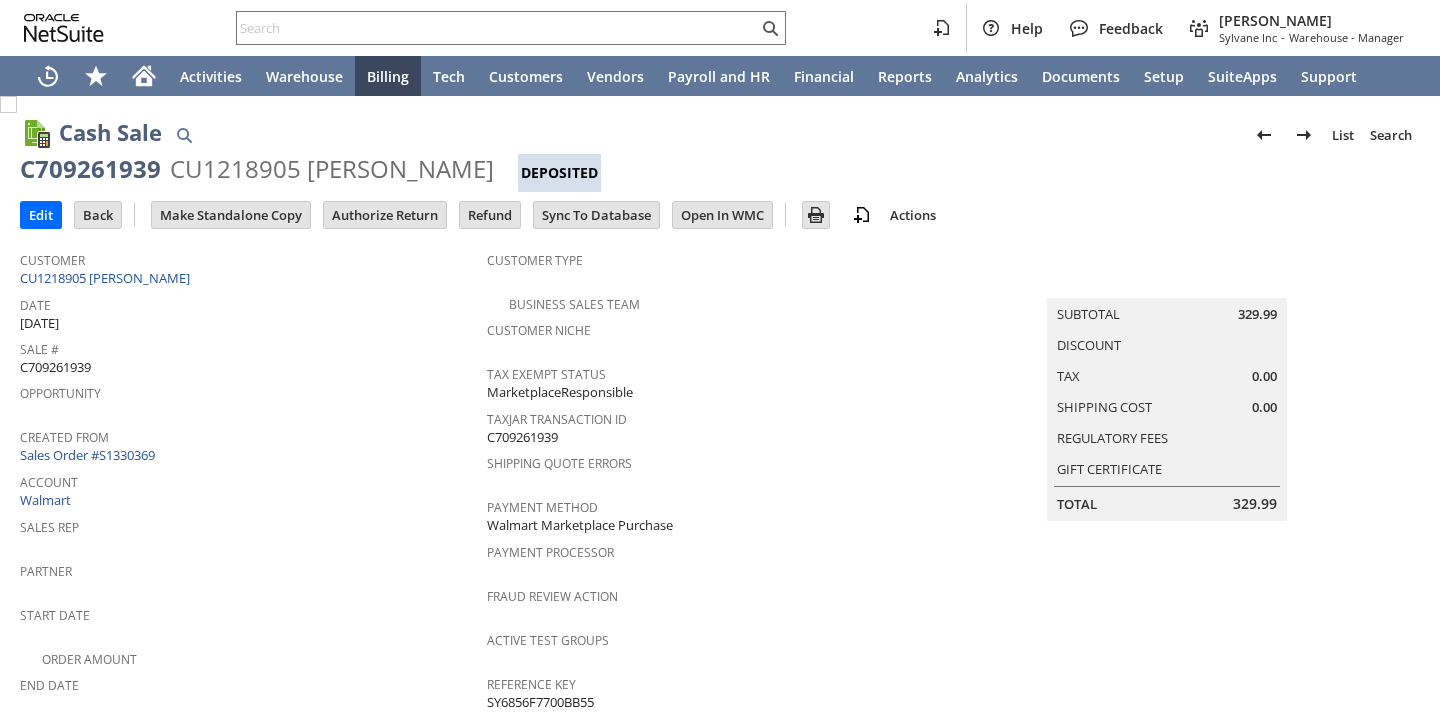 scroll, scrollTop: 0, scrollLeft: 0, axis: both 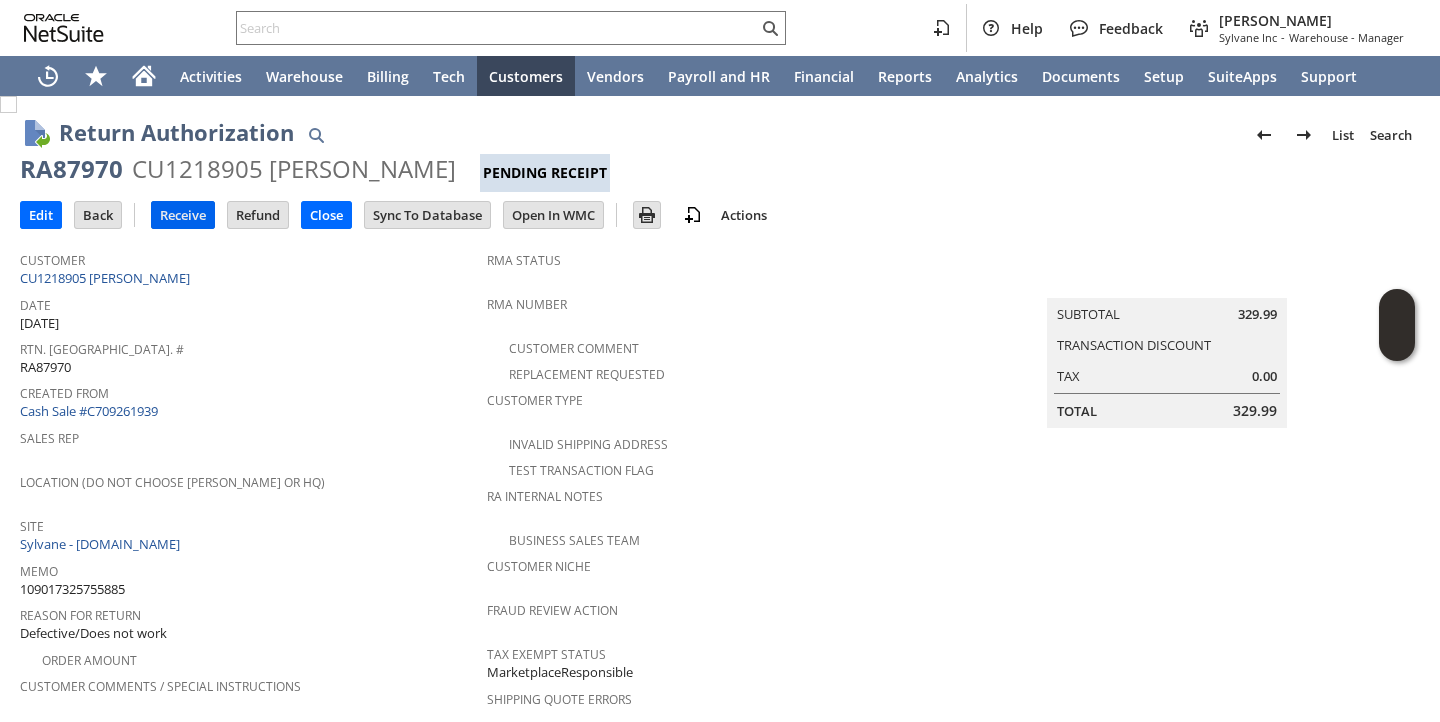 click on "Receive" at bounding box center [183, 215] 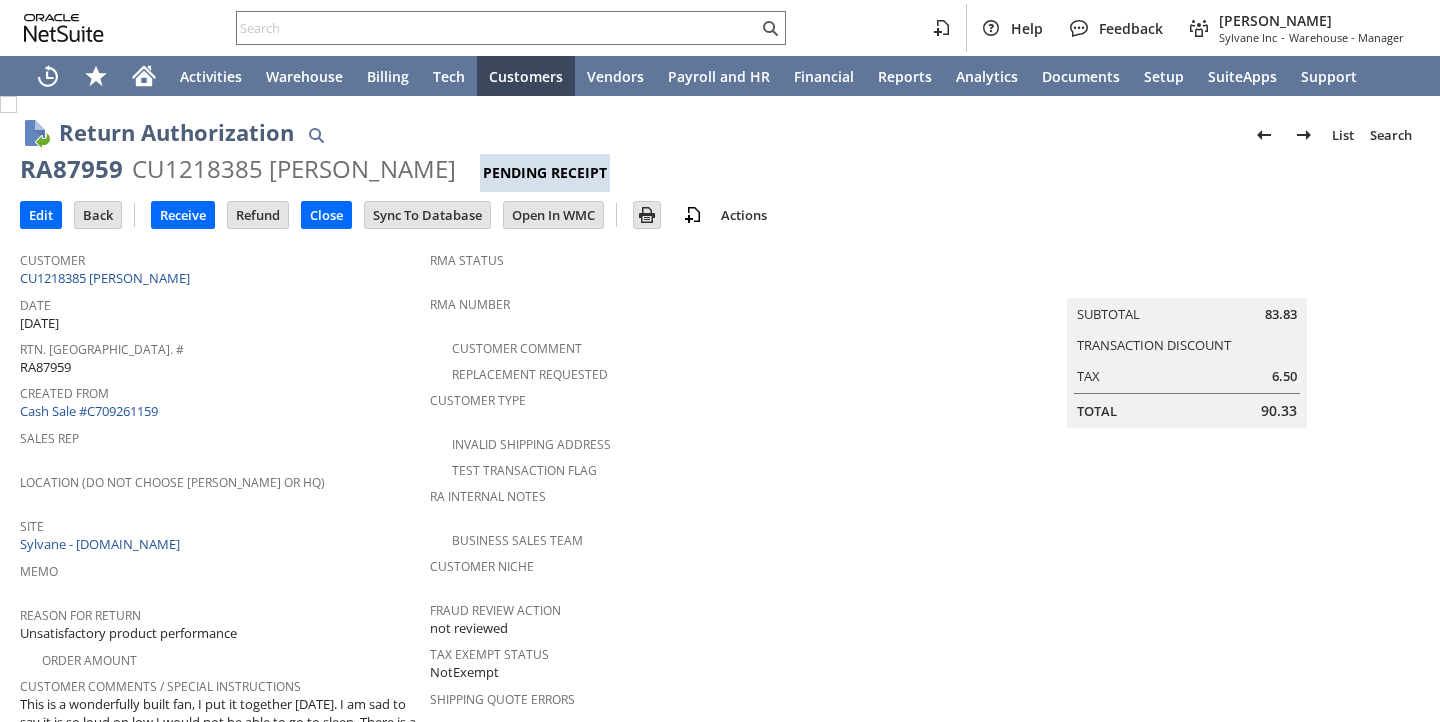 scroll, scrollTop: 0, scrollLeft: 0, axis: both 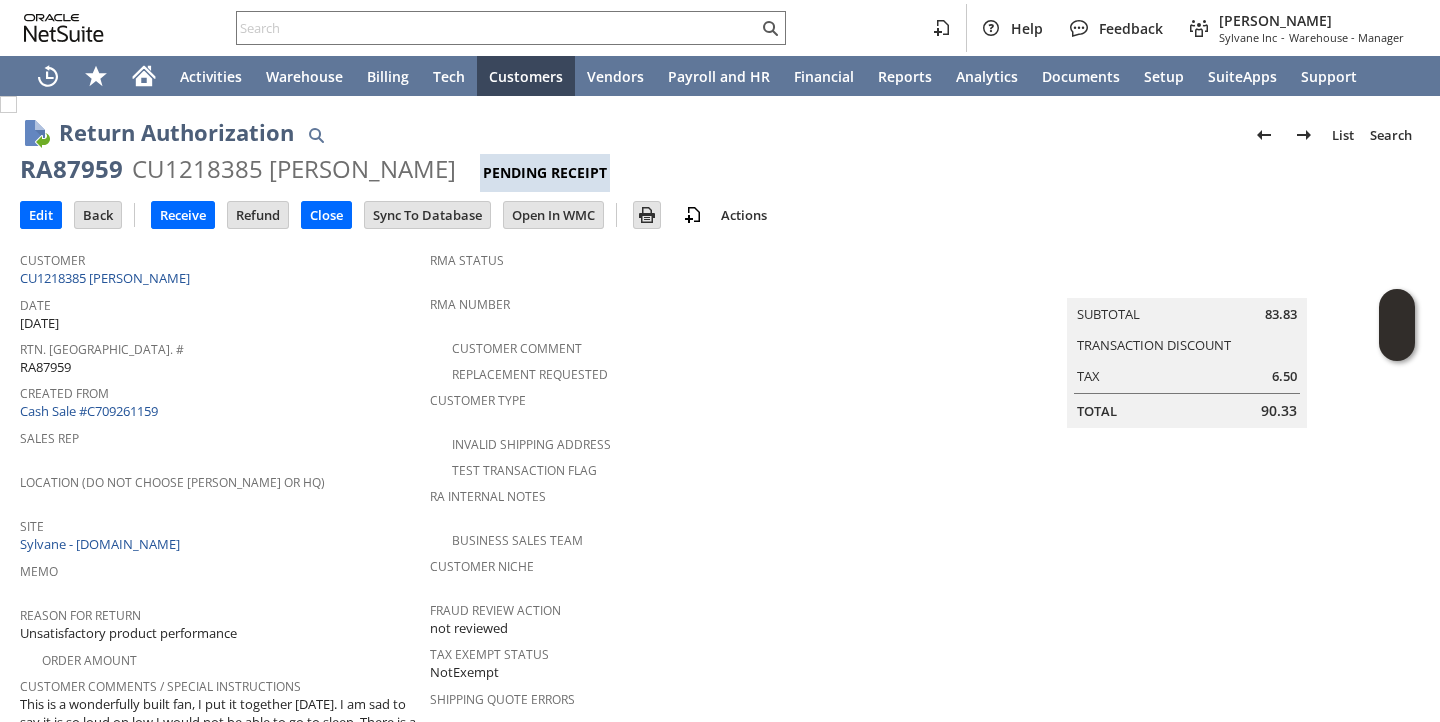 click on "RA87959" at bounding box center (45, 367) 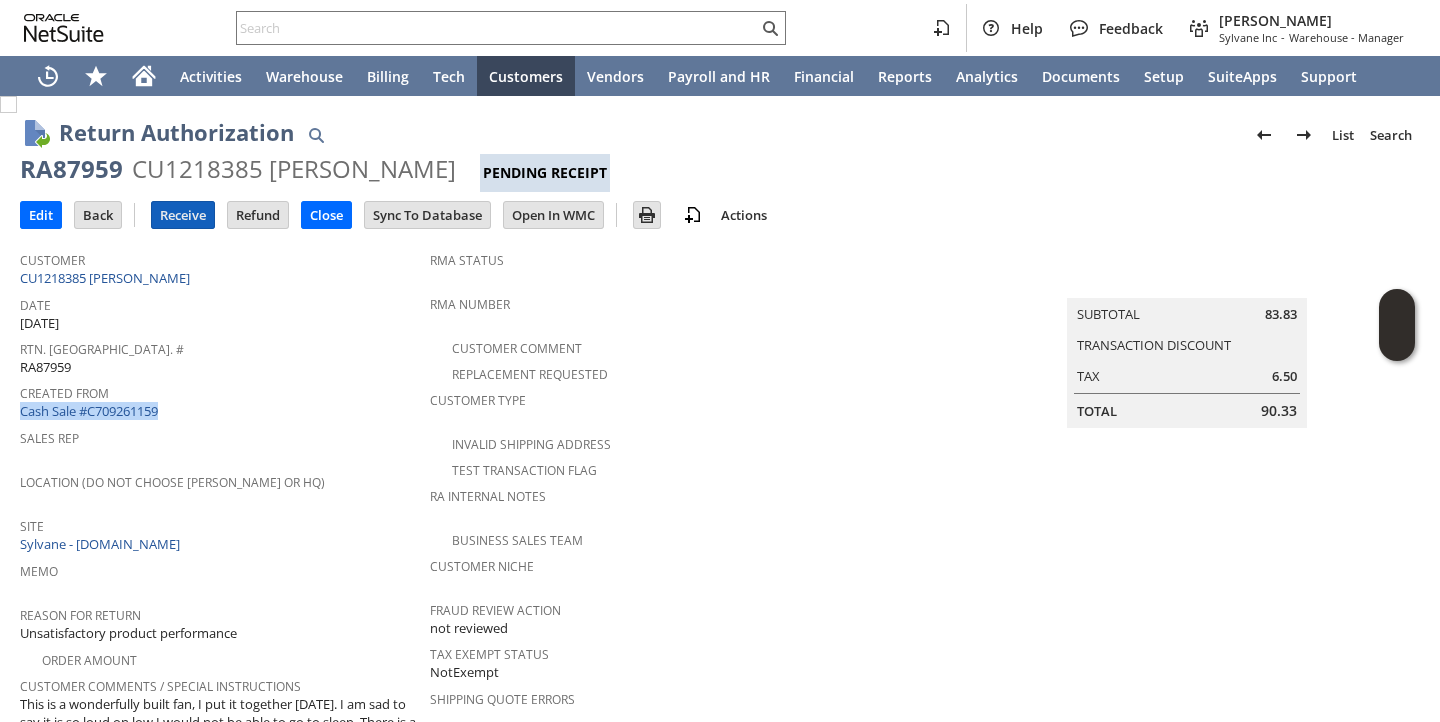 click on "Receive" at bounding box center (183, 215) 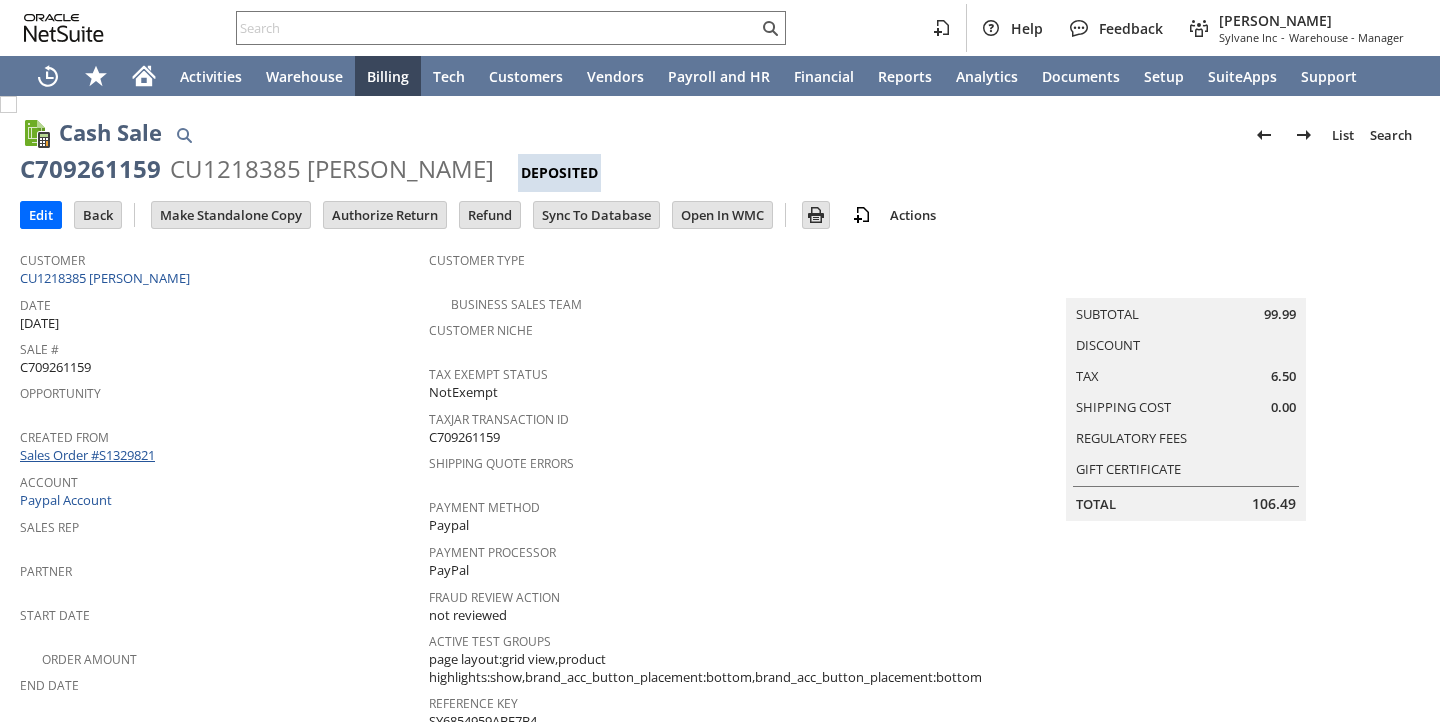 scroll, scrollTop: 0, scrollLeft: 0, axis: both 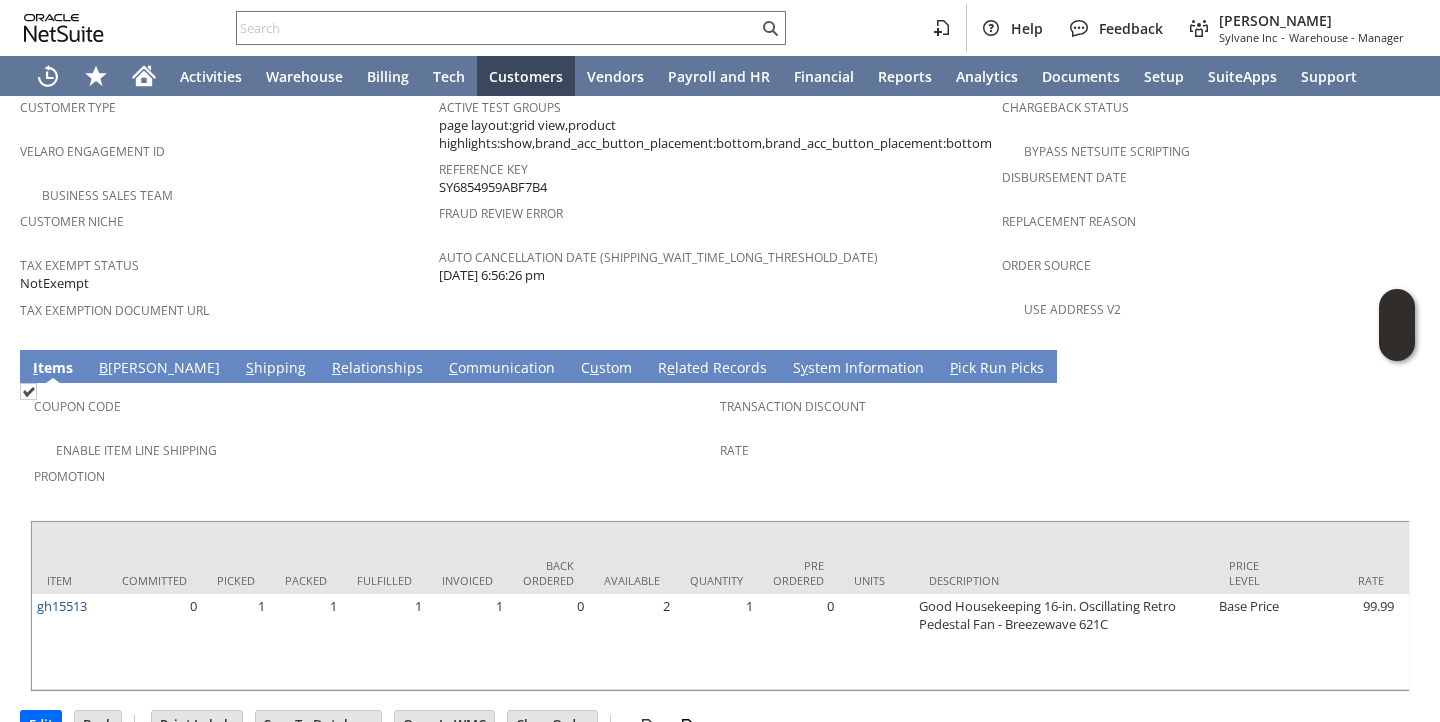 click on "S hipping" at bounding box center (276, 369) 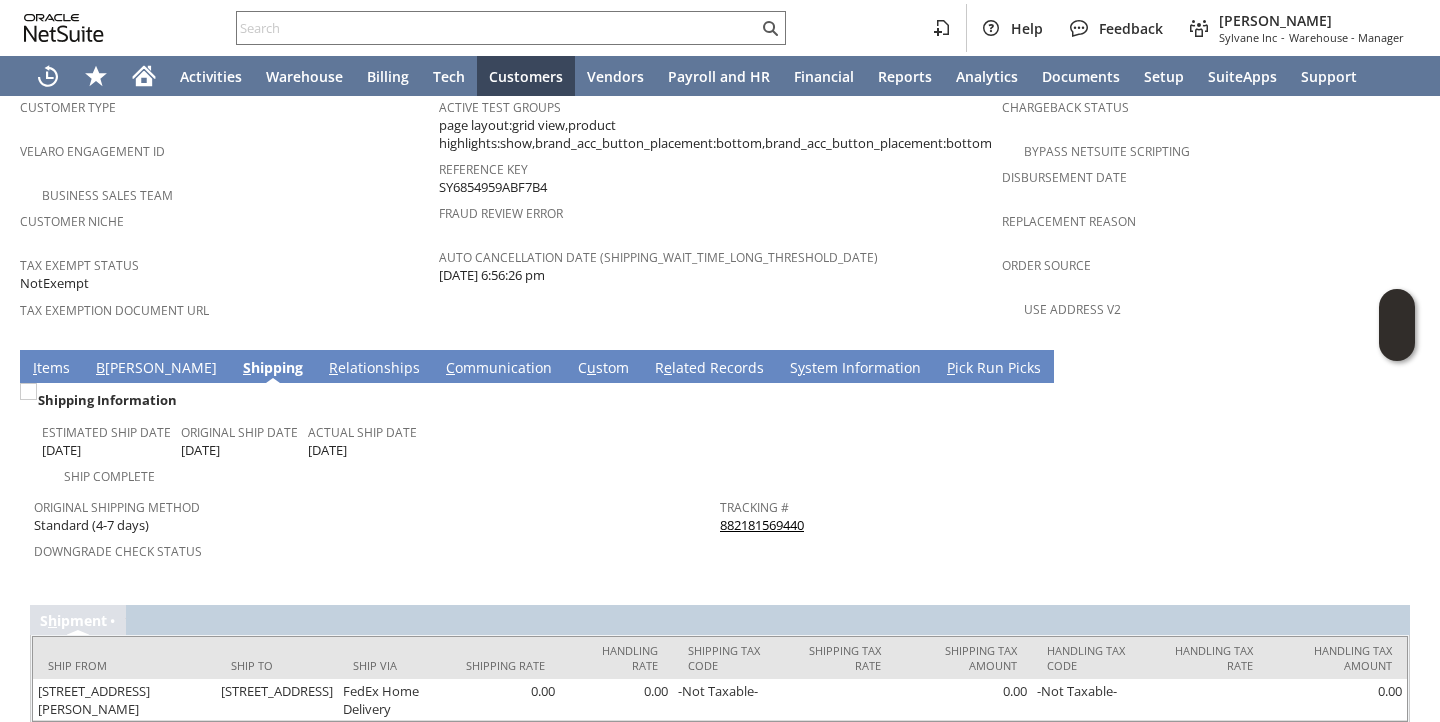 click on "882181569440" at bounding box center (762, 525) 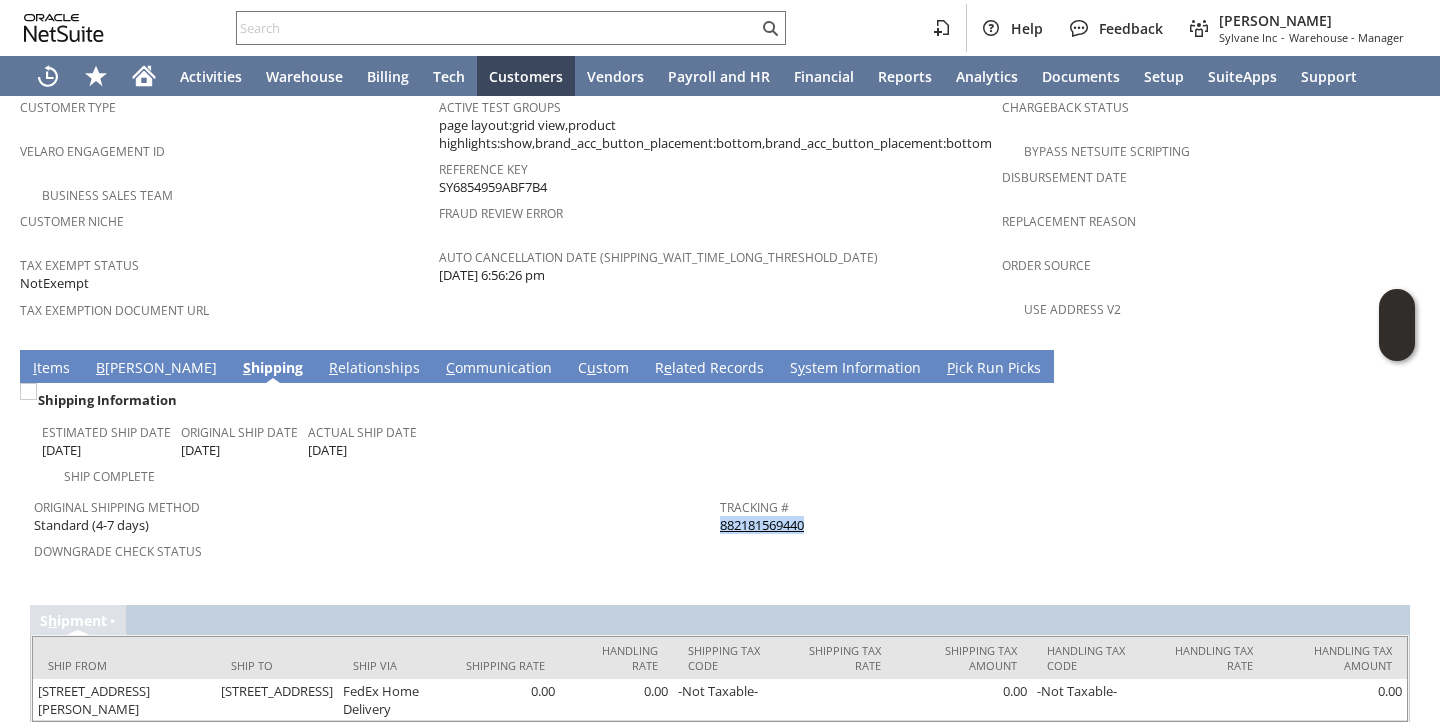 click on "Tracking #
882181569440" at bounding box center (1058, 514) 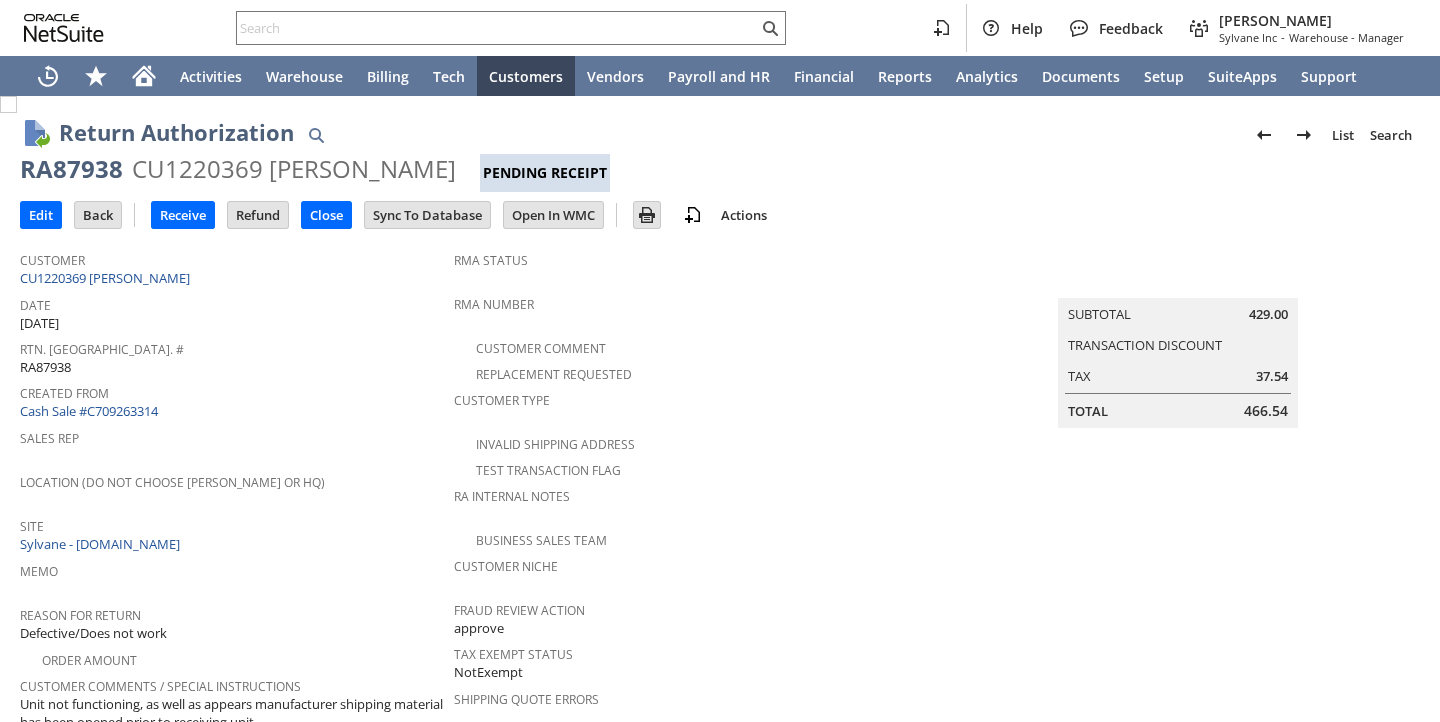 scroll, scrollTop: 0, scrollLeft: 0, axis: both 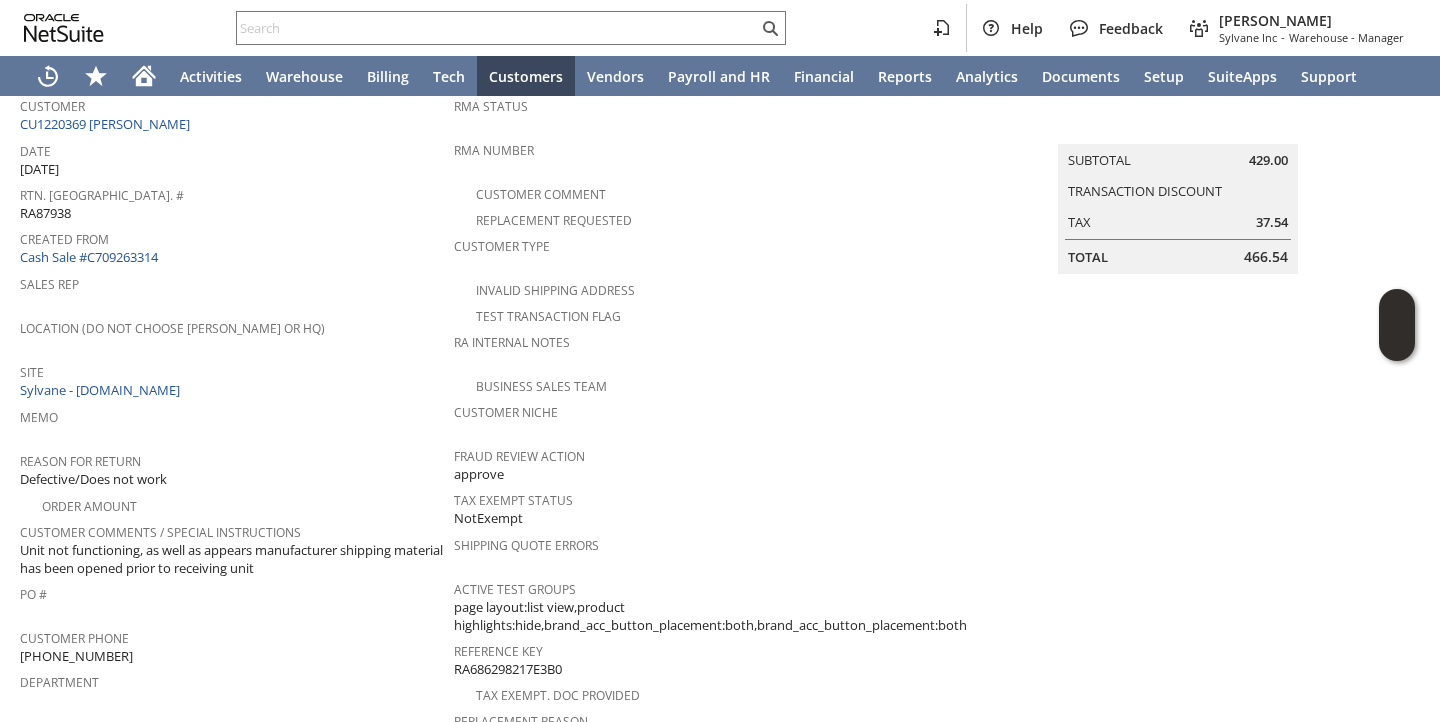 click on "RA87938" at bounding box center (45, 213) 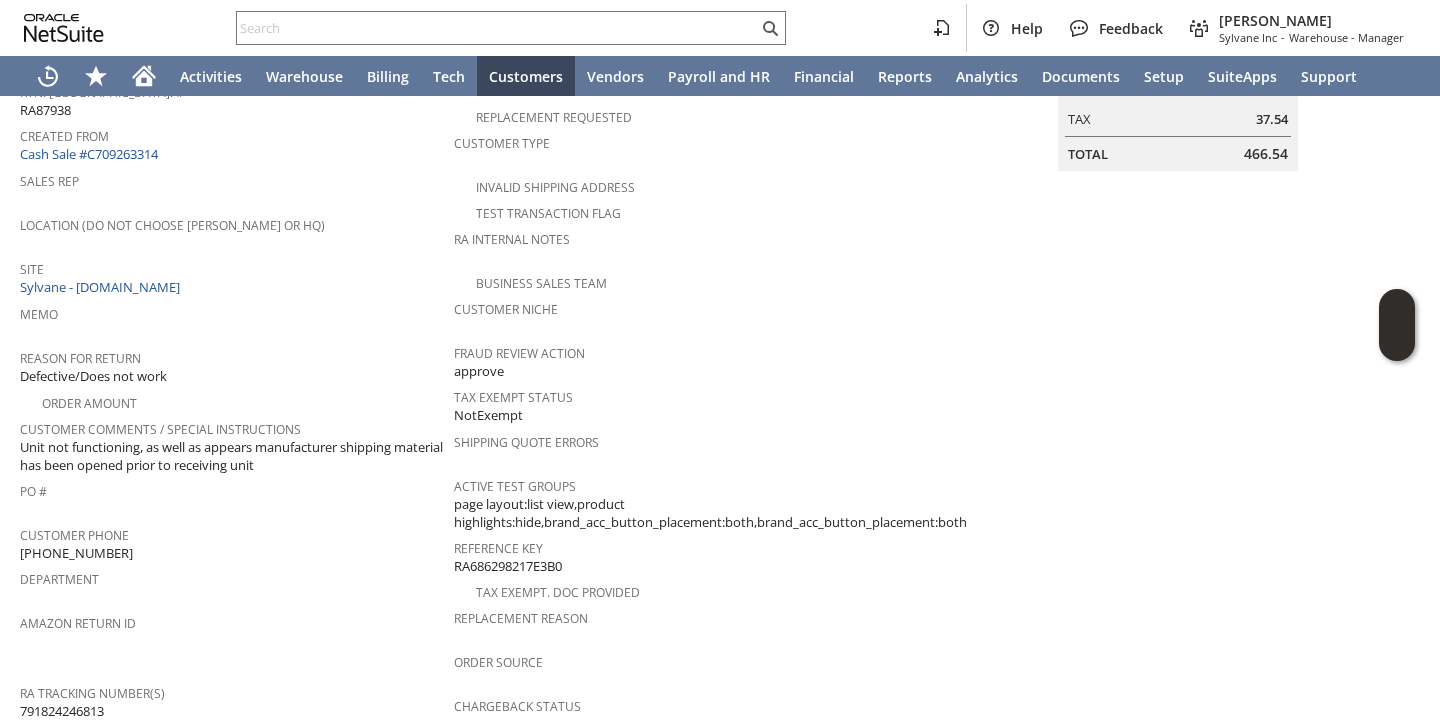 scroll, scrollTop: 211, scrollLeft: 0, axis: vertical 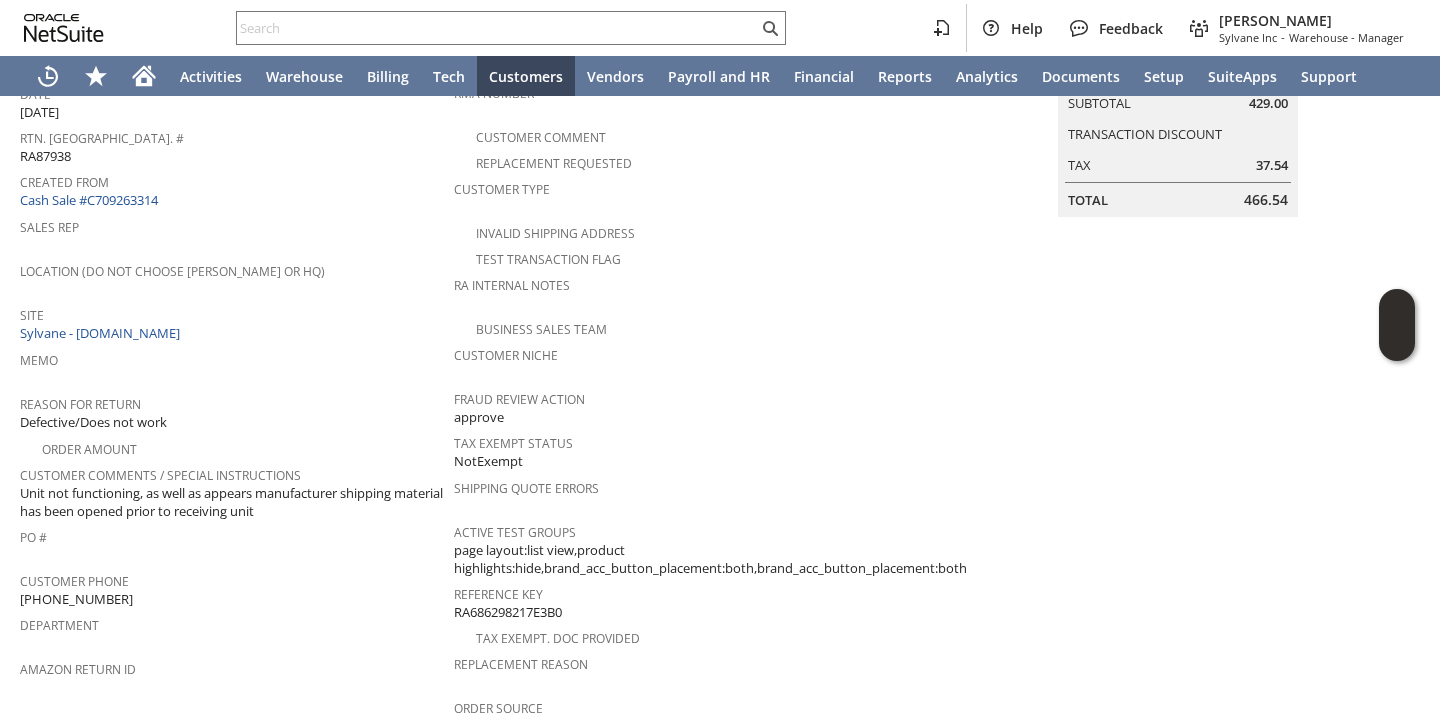 click on "Memo" at bounding box center (232, 367) 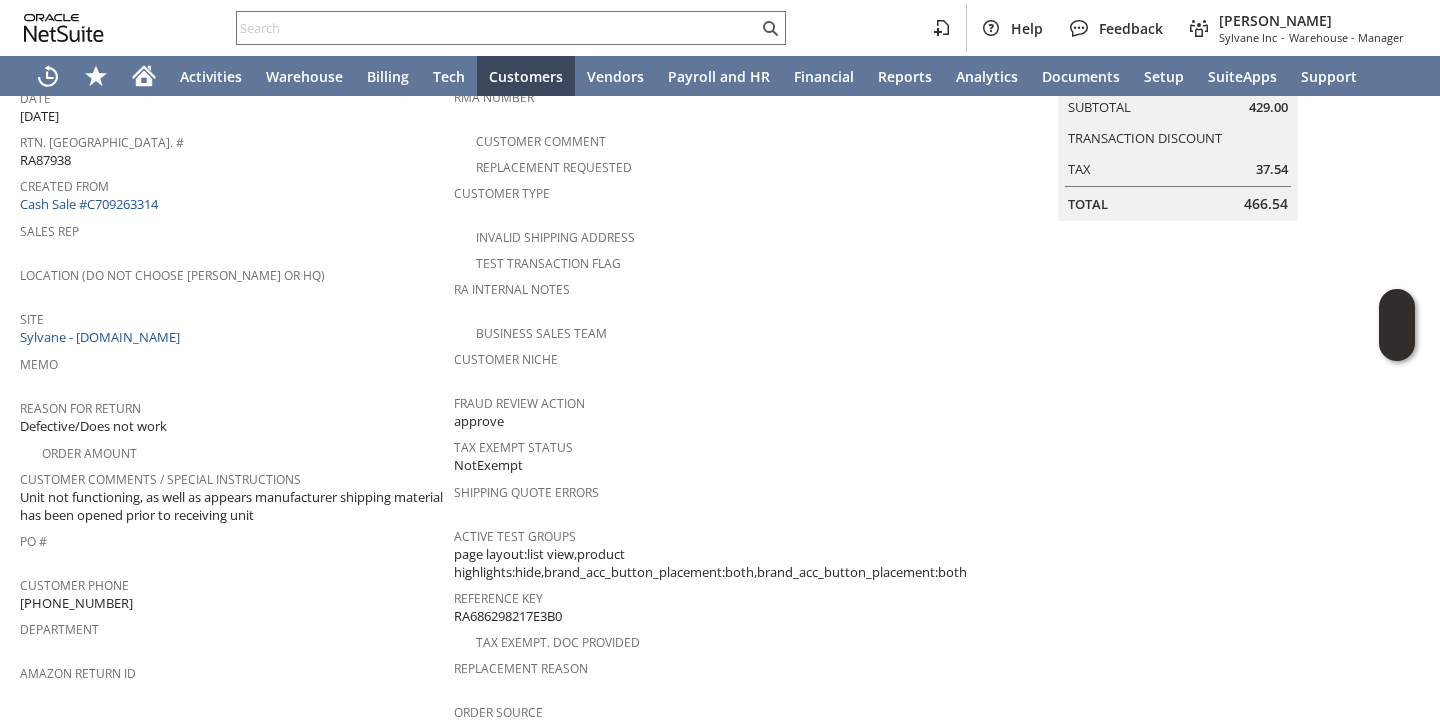 scroll, scrollTop: 0, scrollLeft: 0, axis: both 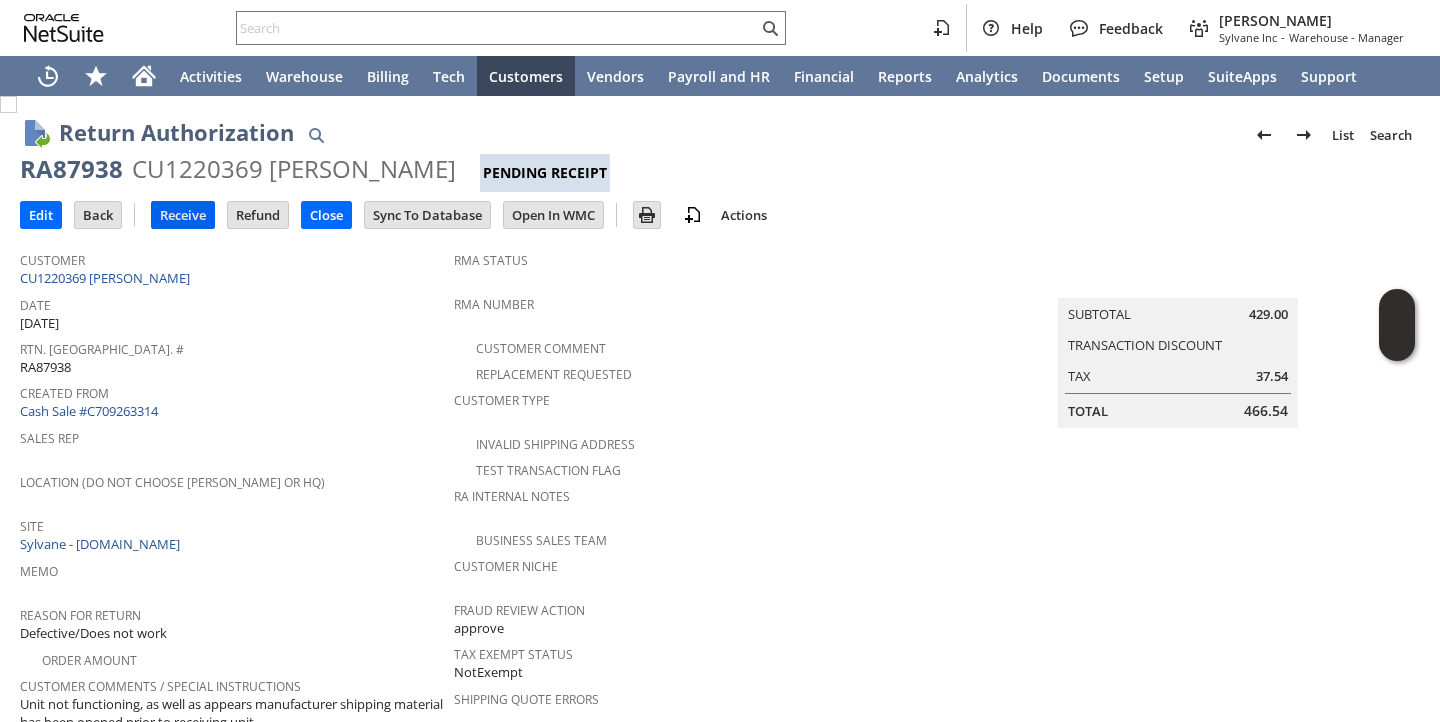 click on "Receive" at bounding box center [183, 215] 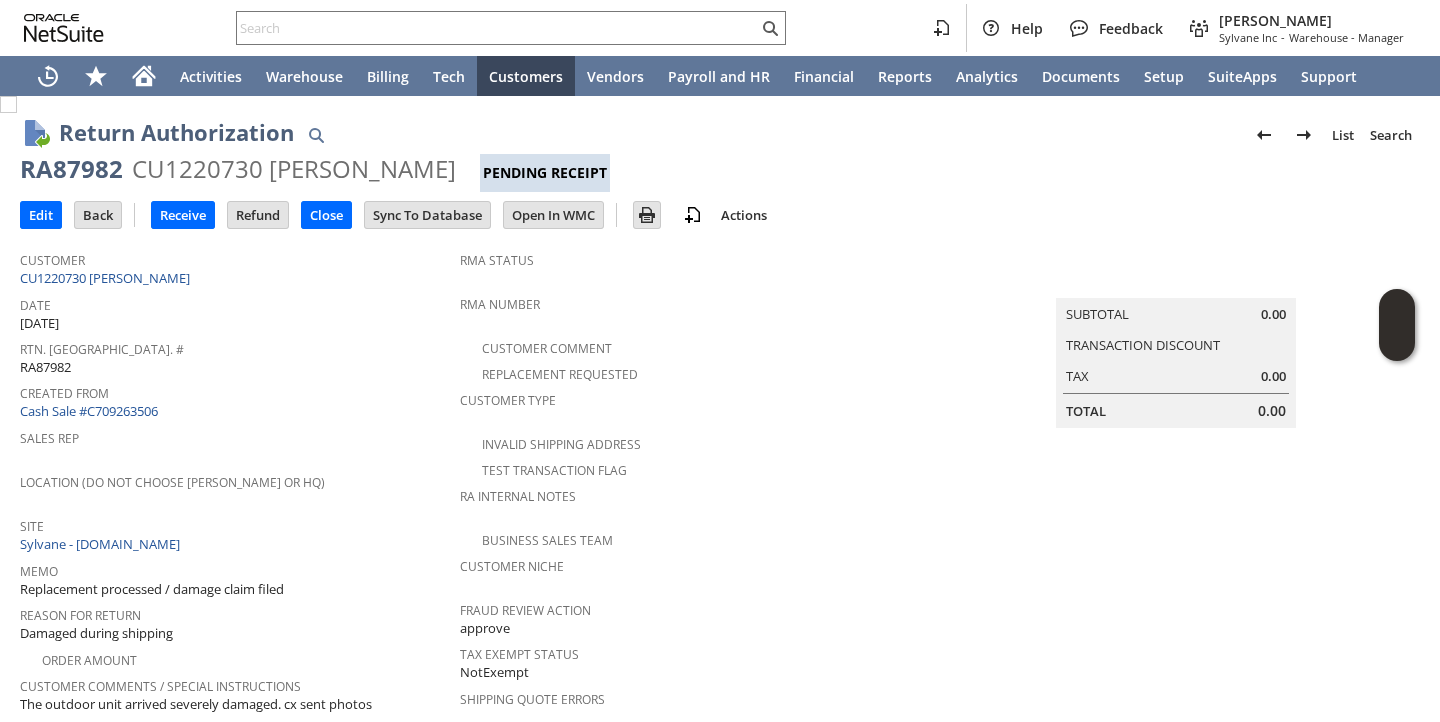 scroll, scrollTop: 0, scrollLeft: 0, axis: both 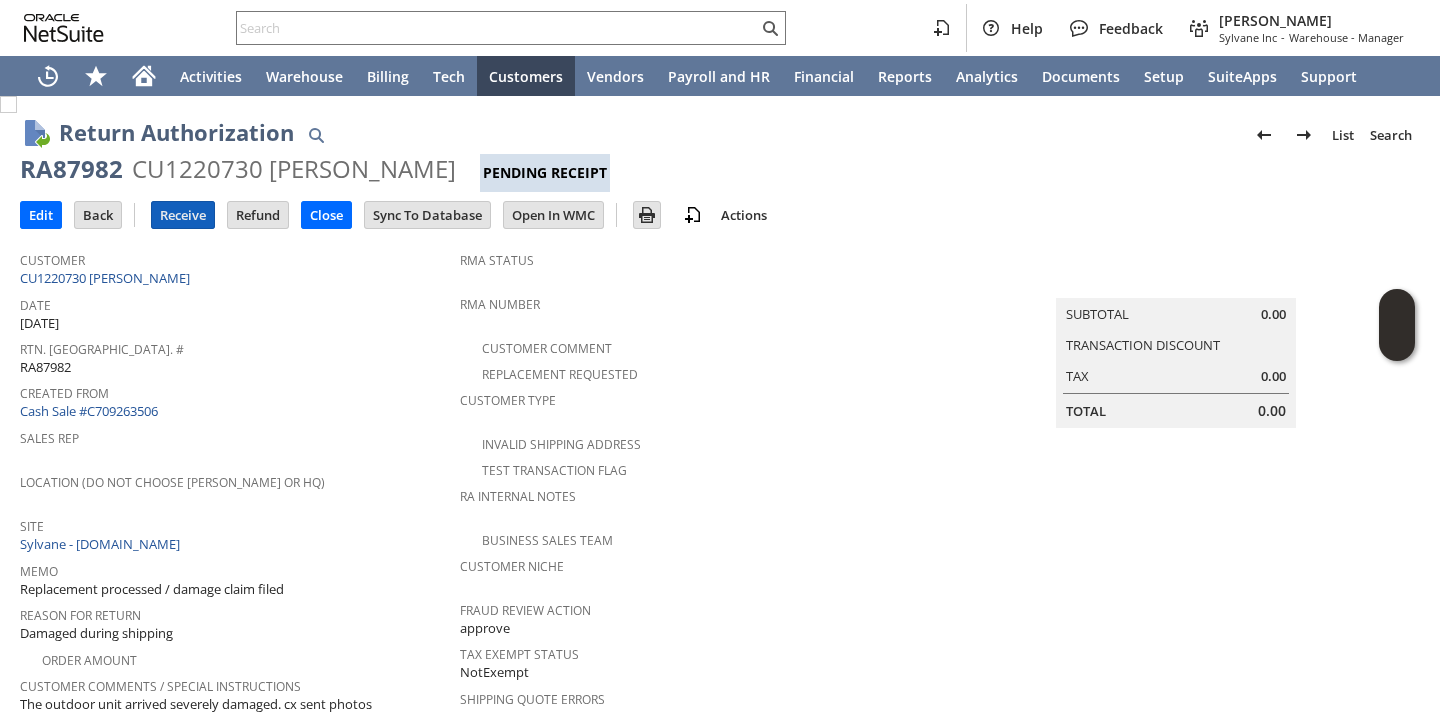 click on "Receive" at bounding box center [183, 215] 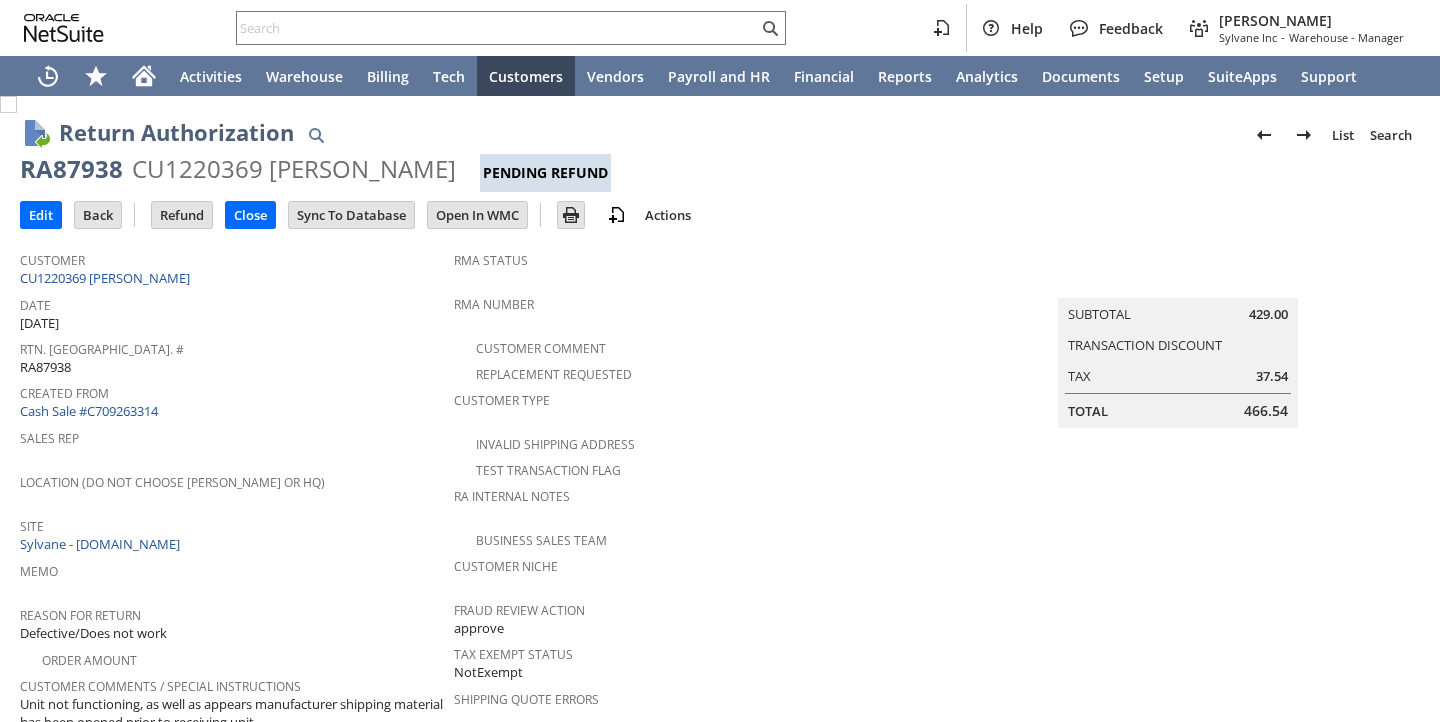 scroll, scrollTop: 0, scrollLeft: 0, axis: both 